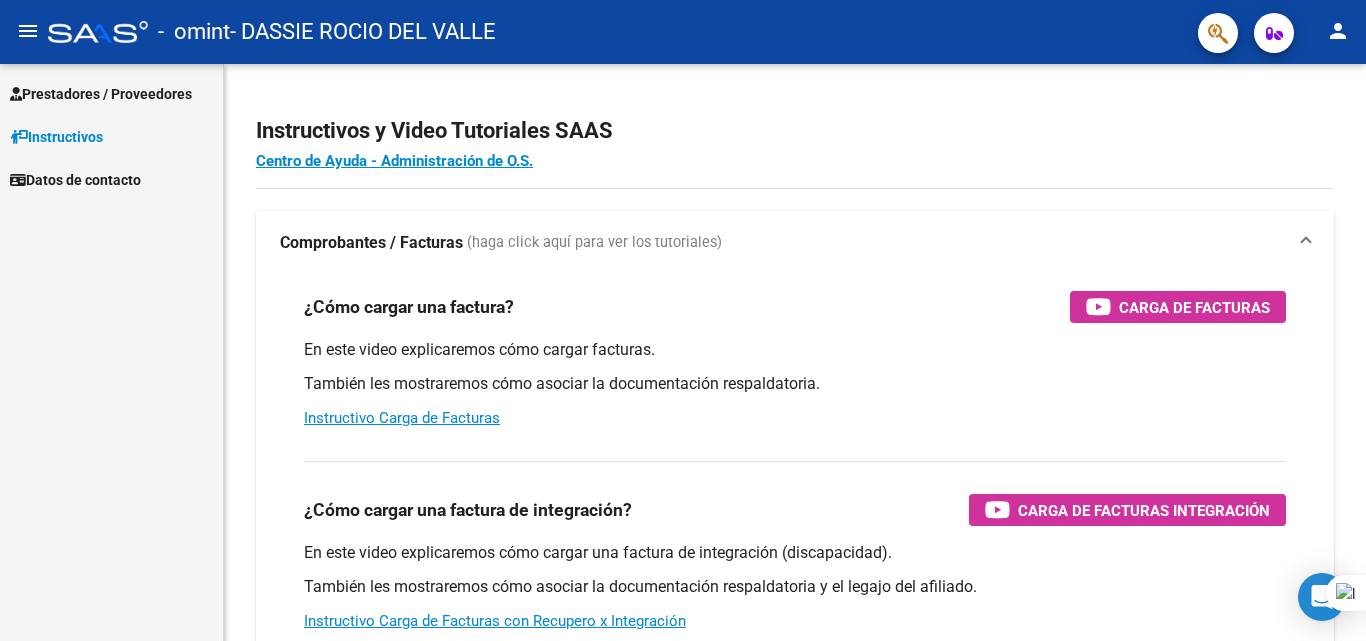 scroll, scrollTop: 0, scrollLeft: 0, axis: both 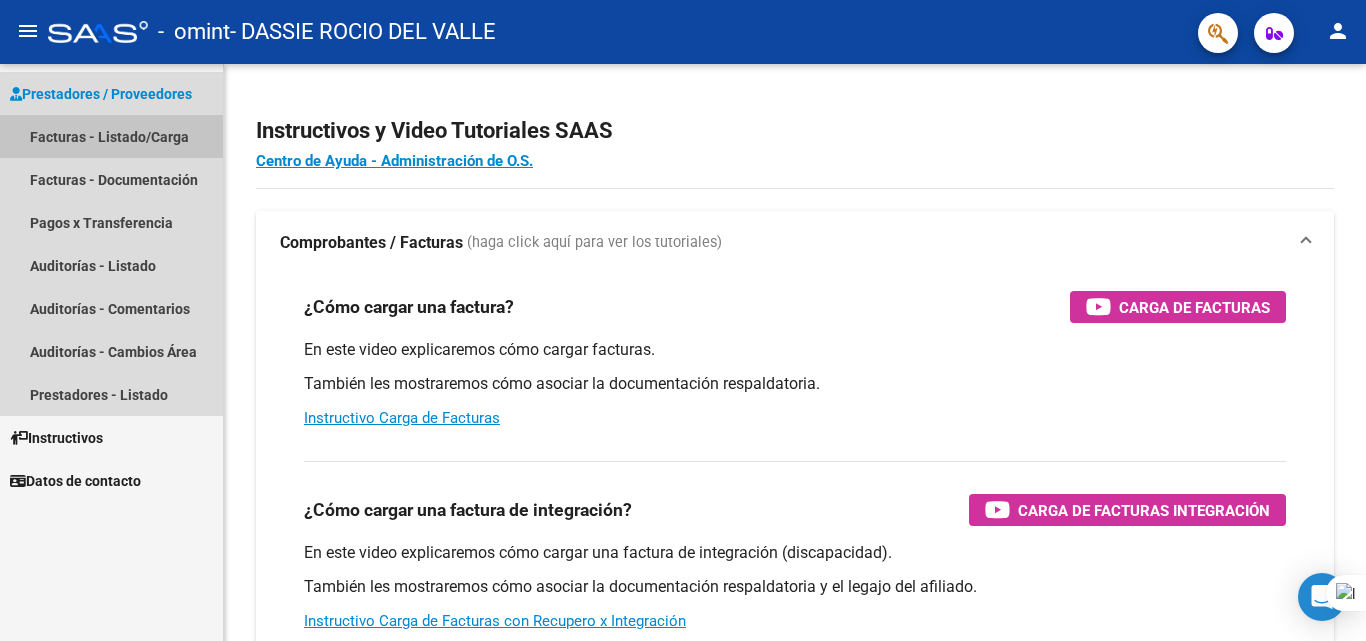 click on "Facturas - Listado/Carga" at bounding box center [111, 136] 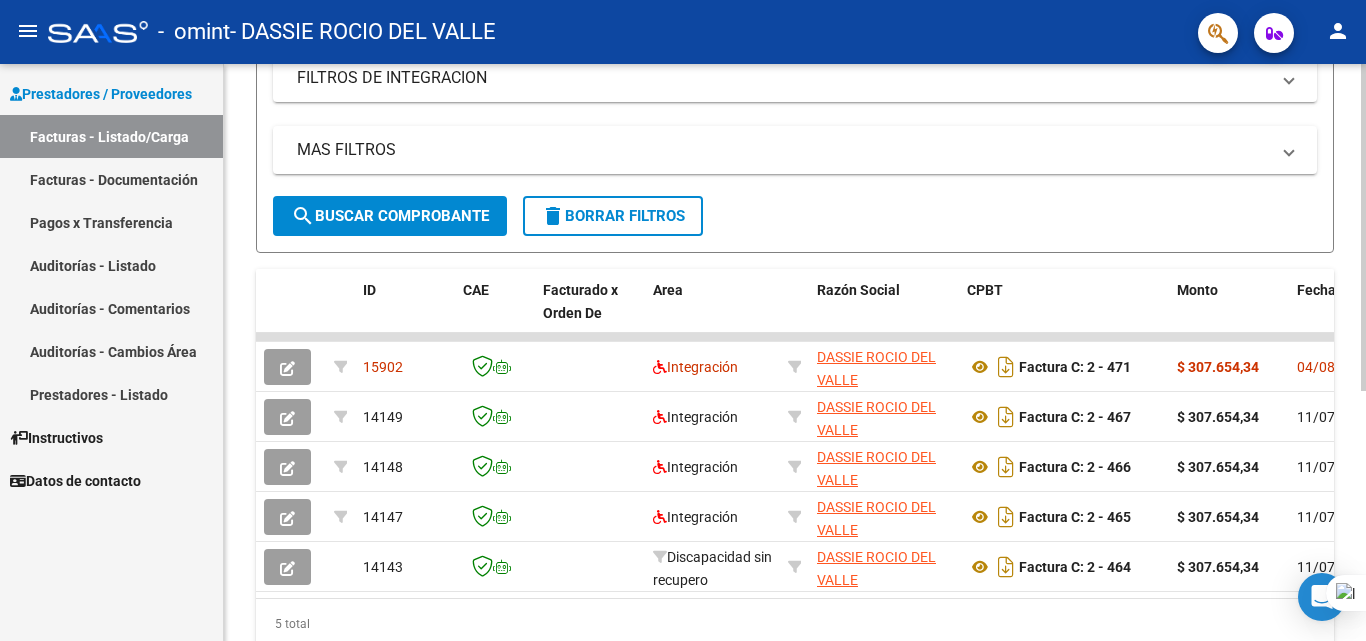 scroll, scrollTop: 355, scrollLeft: 0, axis: vertical 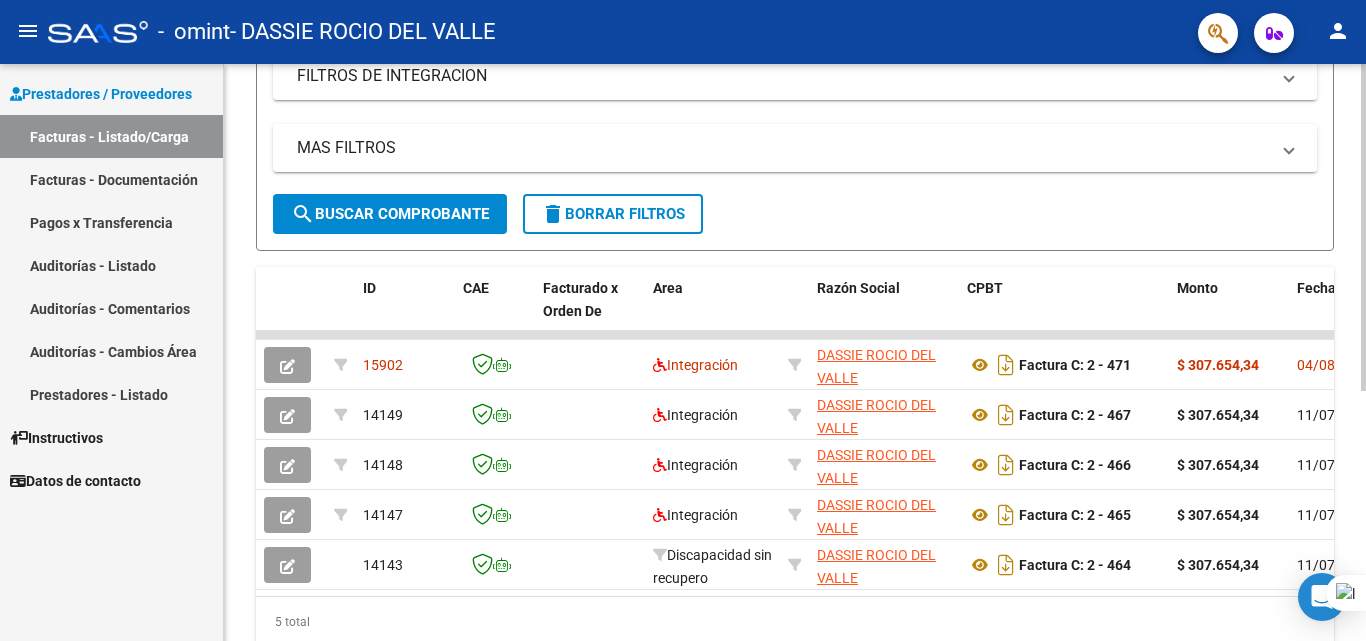 click on "menu - omint - DASSIE ROCIO DEL VALLE person Prestadores / Proveedores Facturas - Listado/Carga Facturas - Documentación Pagos x Transferencia Auditorías - Listado Auditorías - Comentarios Auditorías - Cambios Área Prestadores - Listado Instructivos Datos de contacto Video tutorial PRESTADORES -> Listado de CPBTs Emitidos por Prestadores / Proveedores (alt+q) Cargar Comprobante cloud_download CSV cloud_download EXCEL cloud_download Estandar Descarga Masiva Filtros Id Area Area Todos Confirmado Mostrar totalizadores FILTROS DEL COMPROBANTE Comprobante Tipo Comprobante Tipo Start date – End date Fec. Comprobante Desde / Hasta Días Emisión Desde(cant. días) Días Emisión Hasta(cant. días) CUIT / Razón Social Pto. Venta Nro. Comprobante Código SSS CAE Válido CAE Válido Todos Cargado Módulo Hosp. Todos Tiene facturacion Apócrifa Hospital Refes FILTROS DE INTEGRACION Período De Prestación Campos del Archivo de Rendición Devuelto x SSS (dr_envio)" at bounding box center [683, 320] 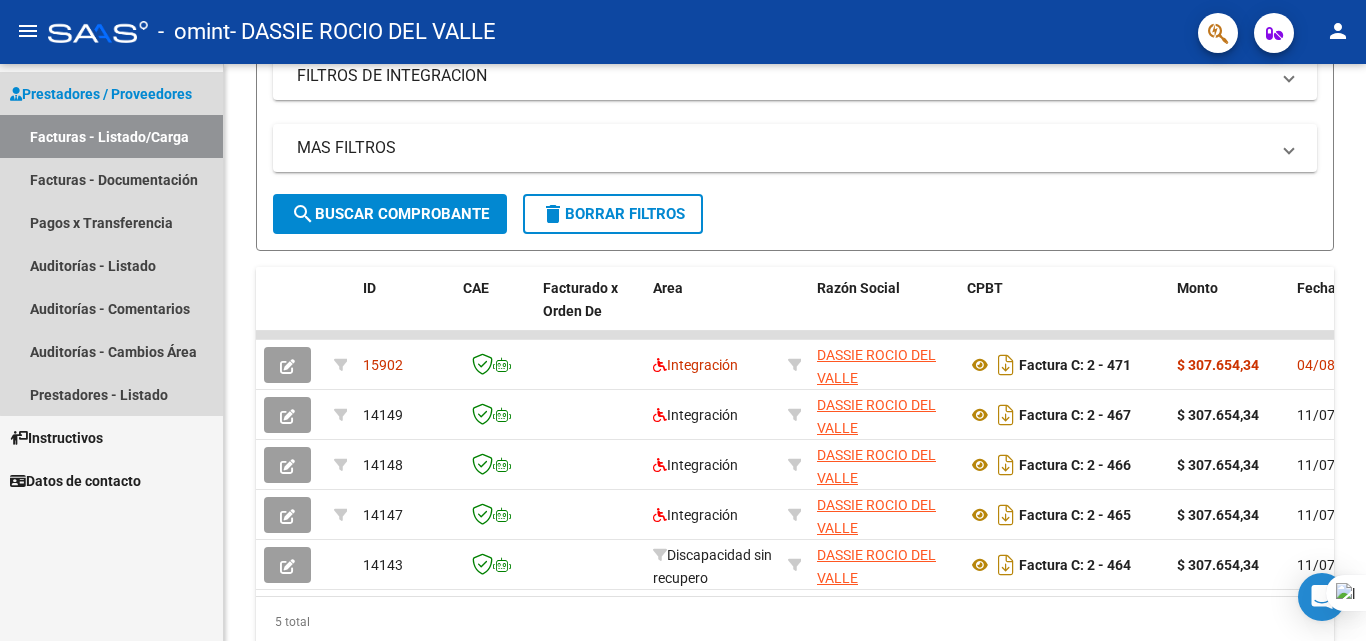 click on "Prestadores / Proveedores" at bounding box center [101, 94] 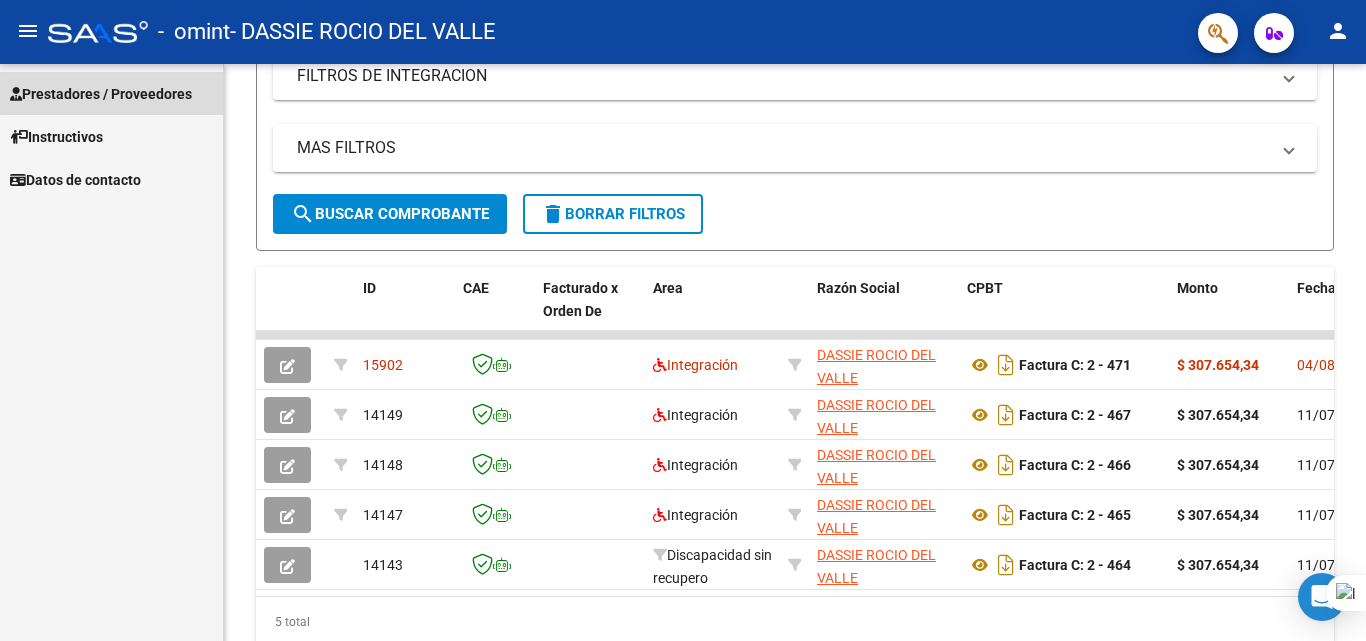 click on "Prestadores / Proveedores" at bounding box center [101, 94] 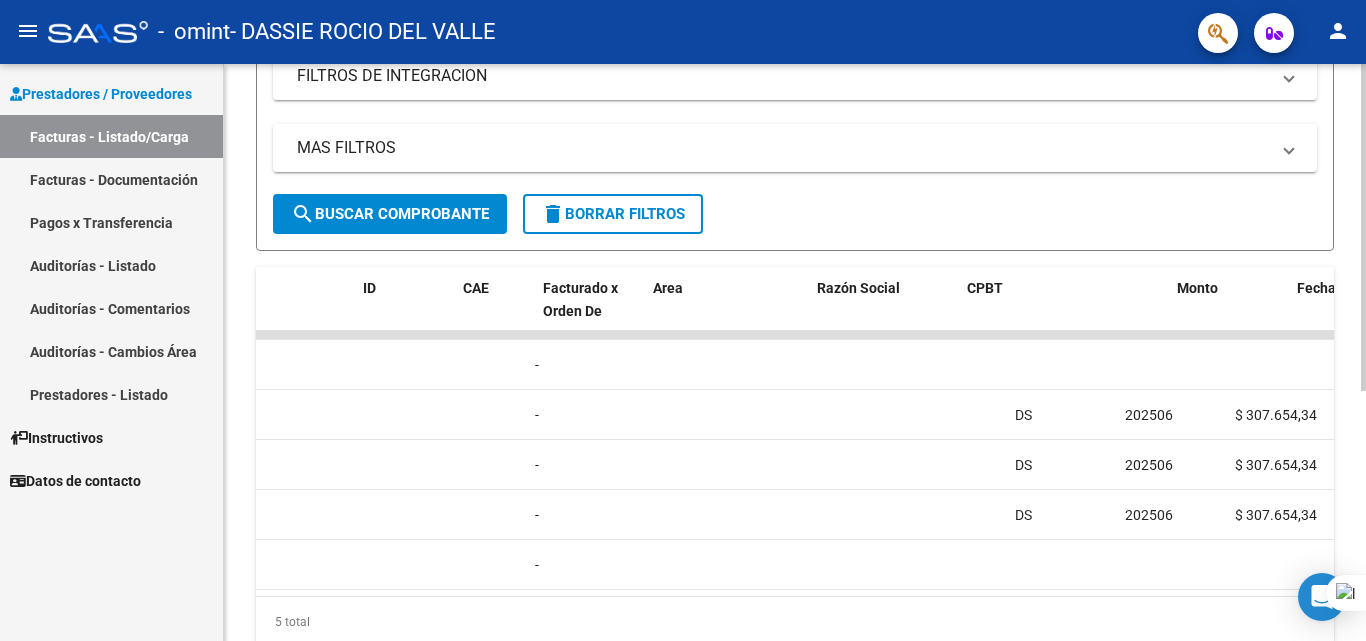 scroll, scrollTop: 0, scrollLeft: 0, axis: both 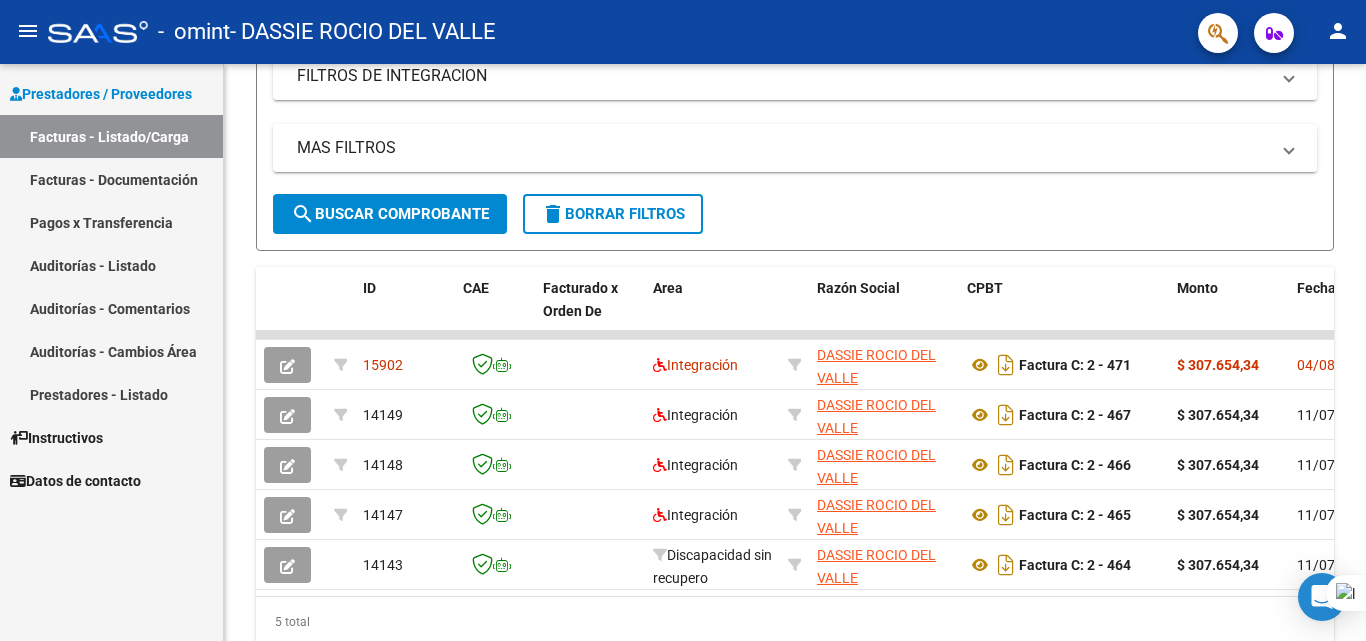 click on "person" 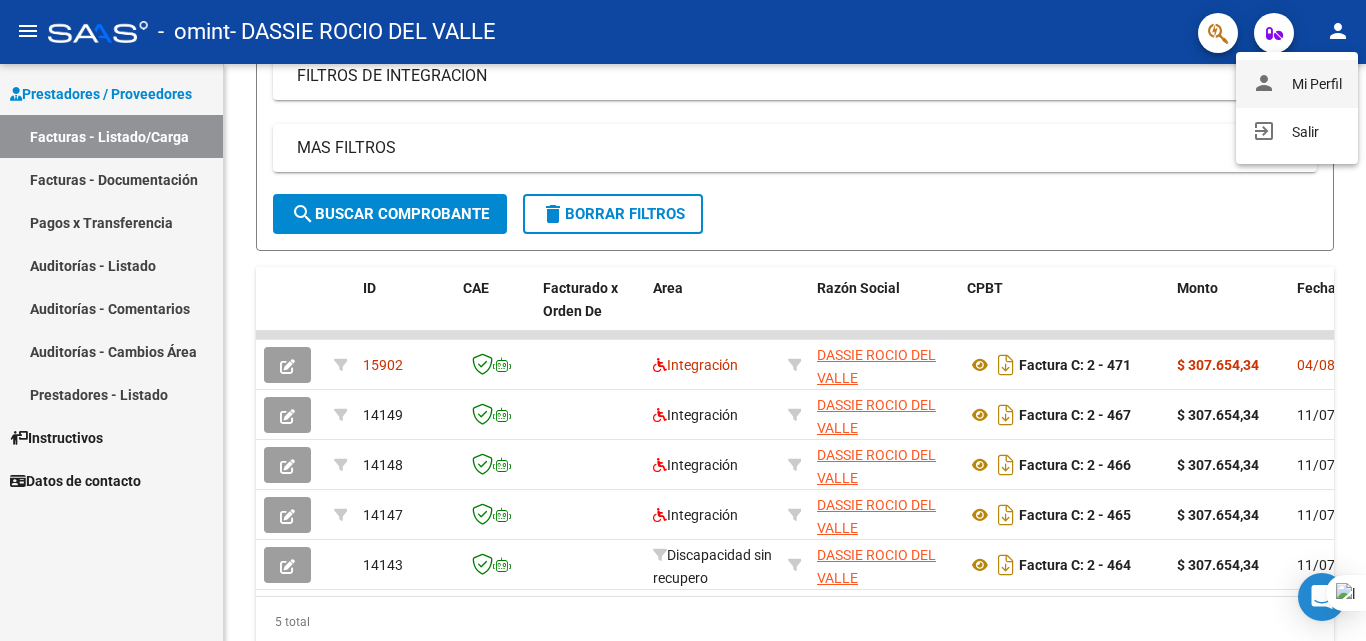 click on "person  Mi Perfil" at bounding box center [1297, 84] 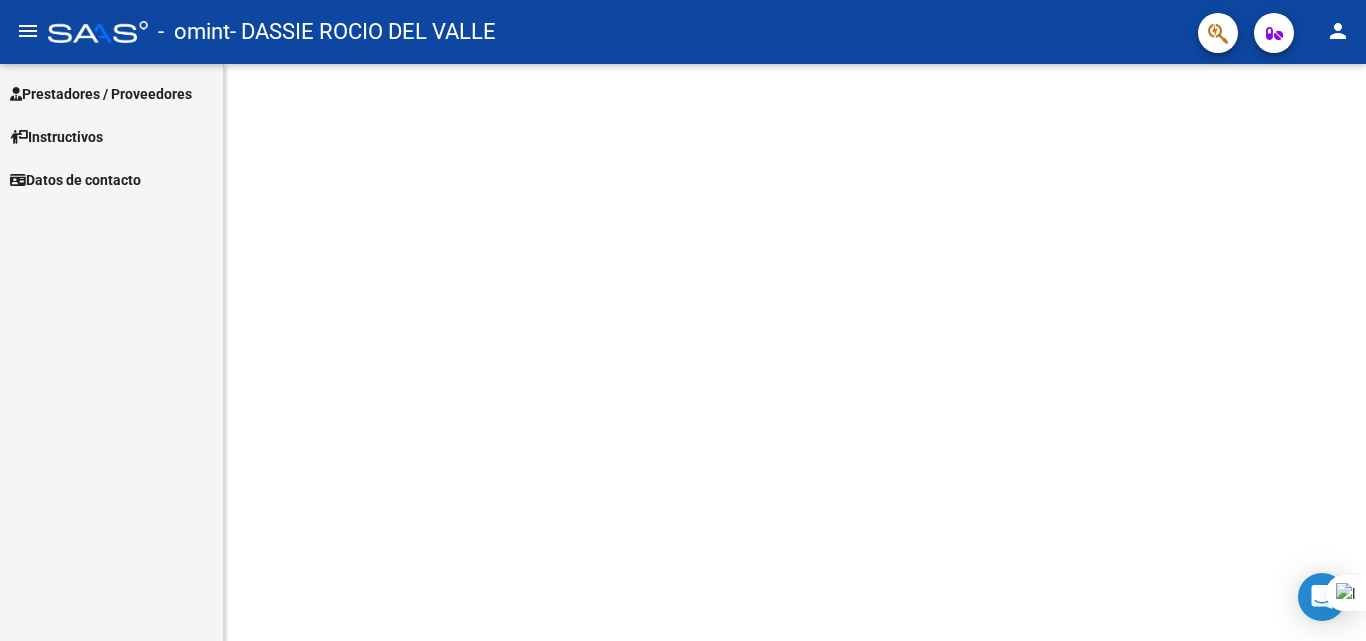 scroll, scrollTop: 0, scrollLeft: 0, axis: both 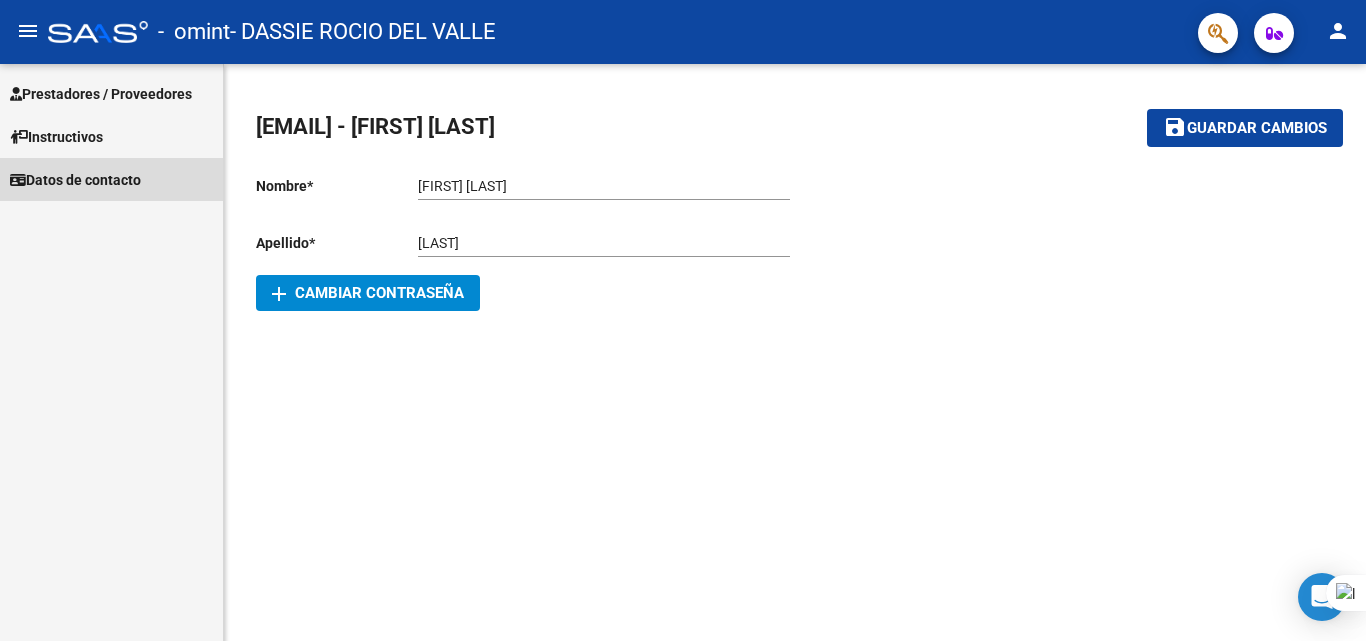 click on "Datos de contacto" at bounding box center [75, 180] 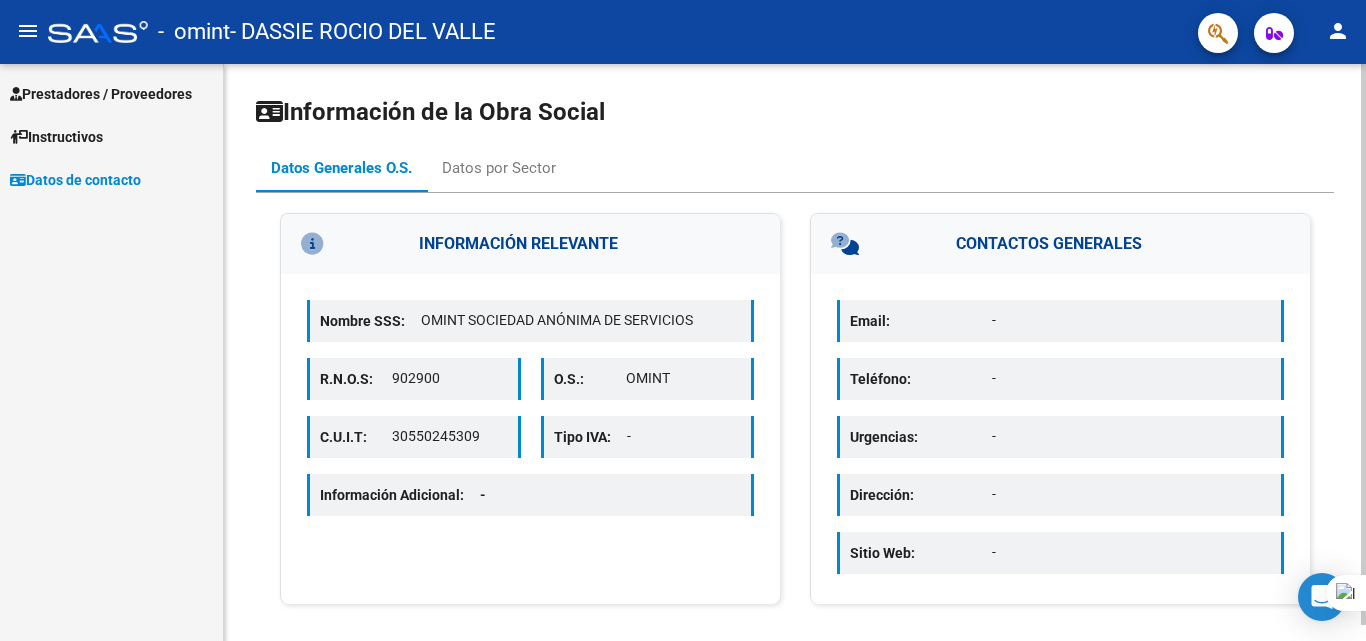 click on "Email:" at bounding box center [921, 321] 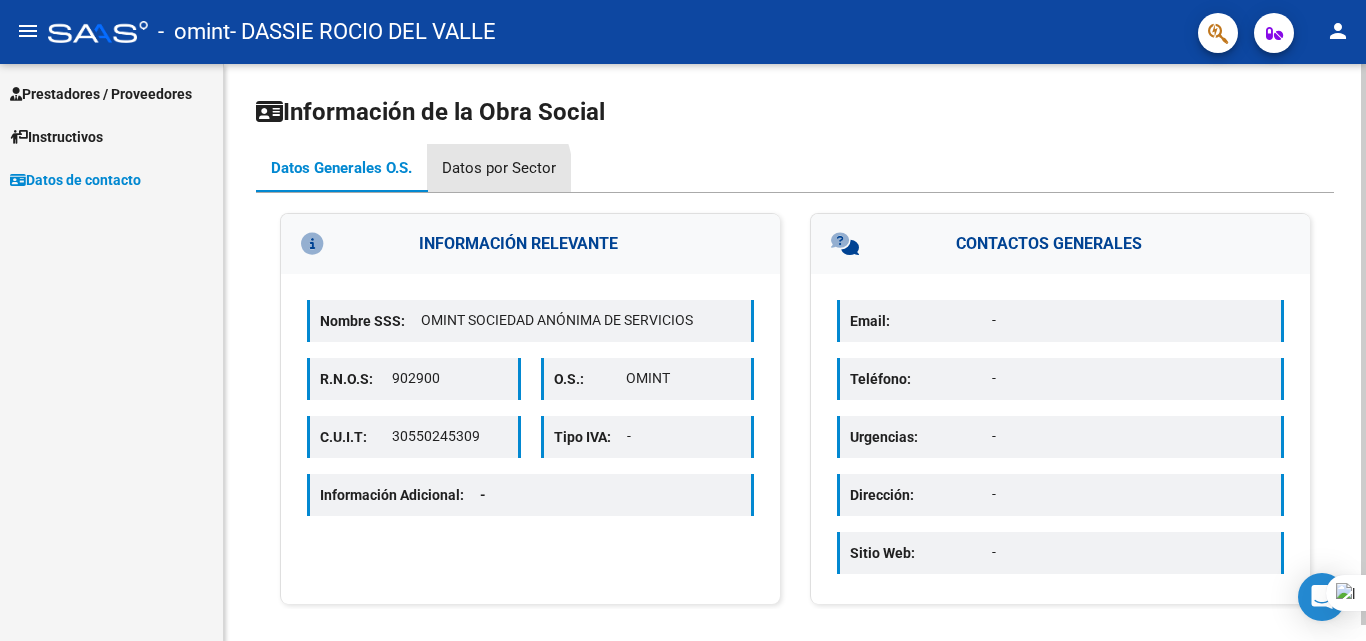 click on "Datos por Sector" at bounding box center [499, 168] 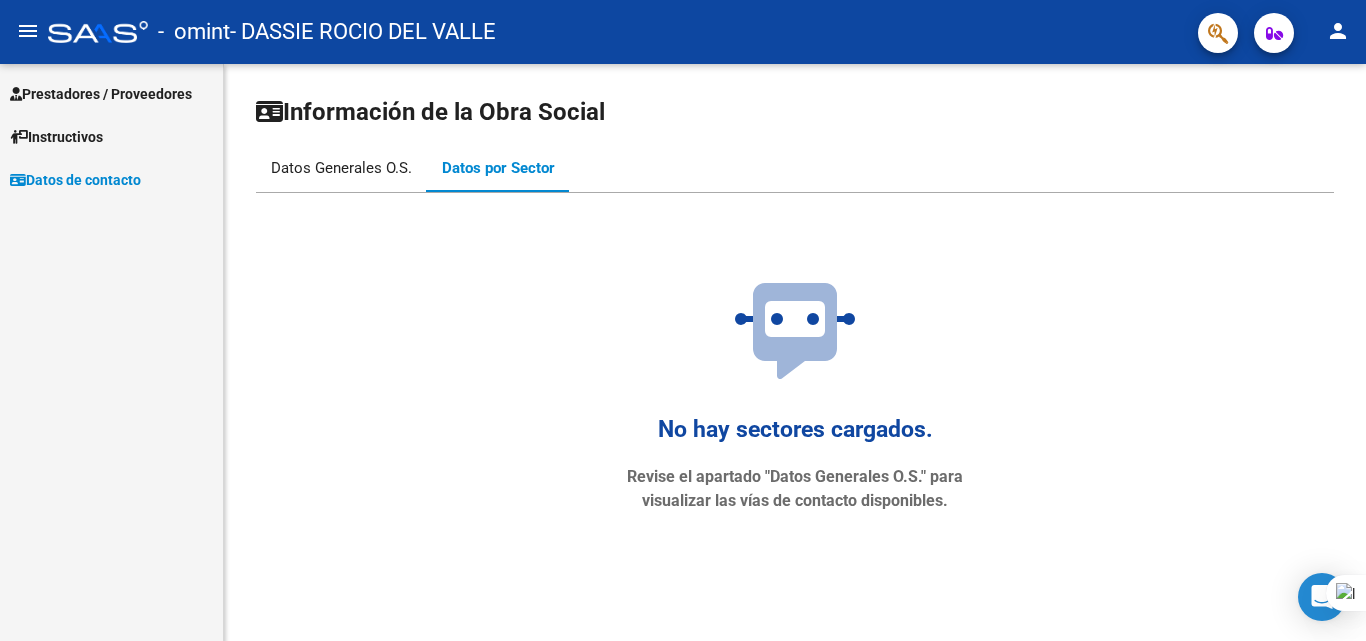 click on "Datos Generales O.S." at bounding box center [341, 168] 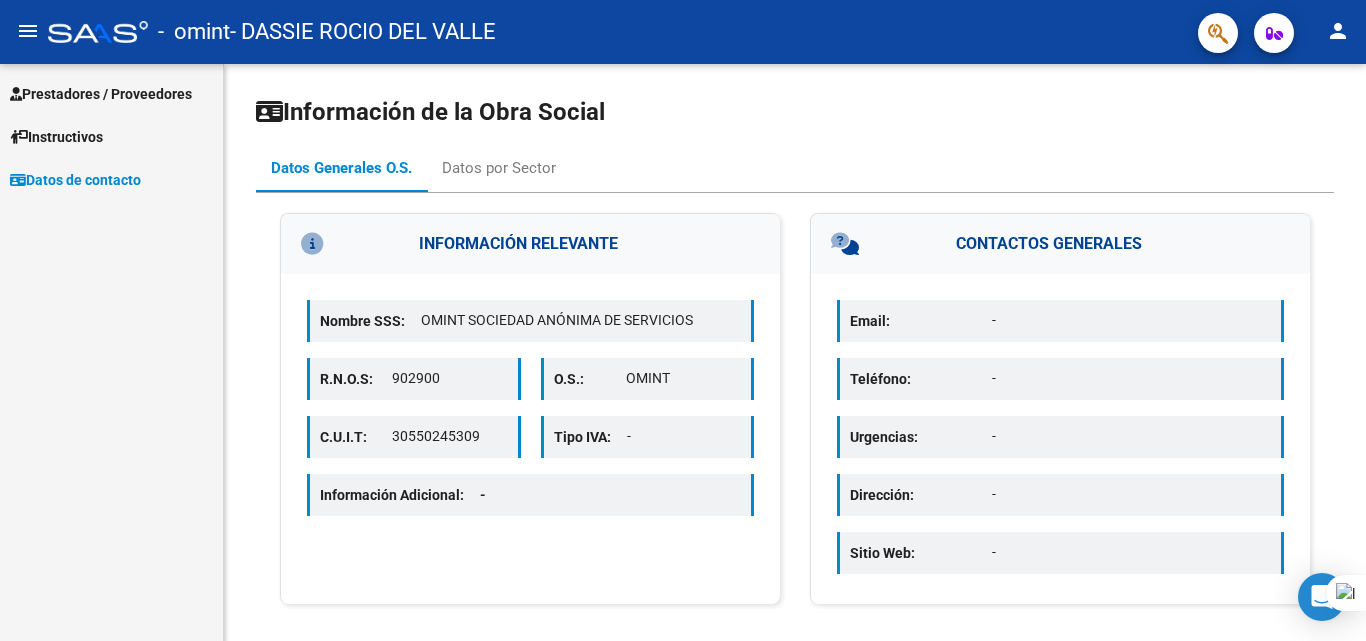 click on "Instructivos" at bounding box center (111, 136) 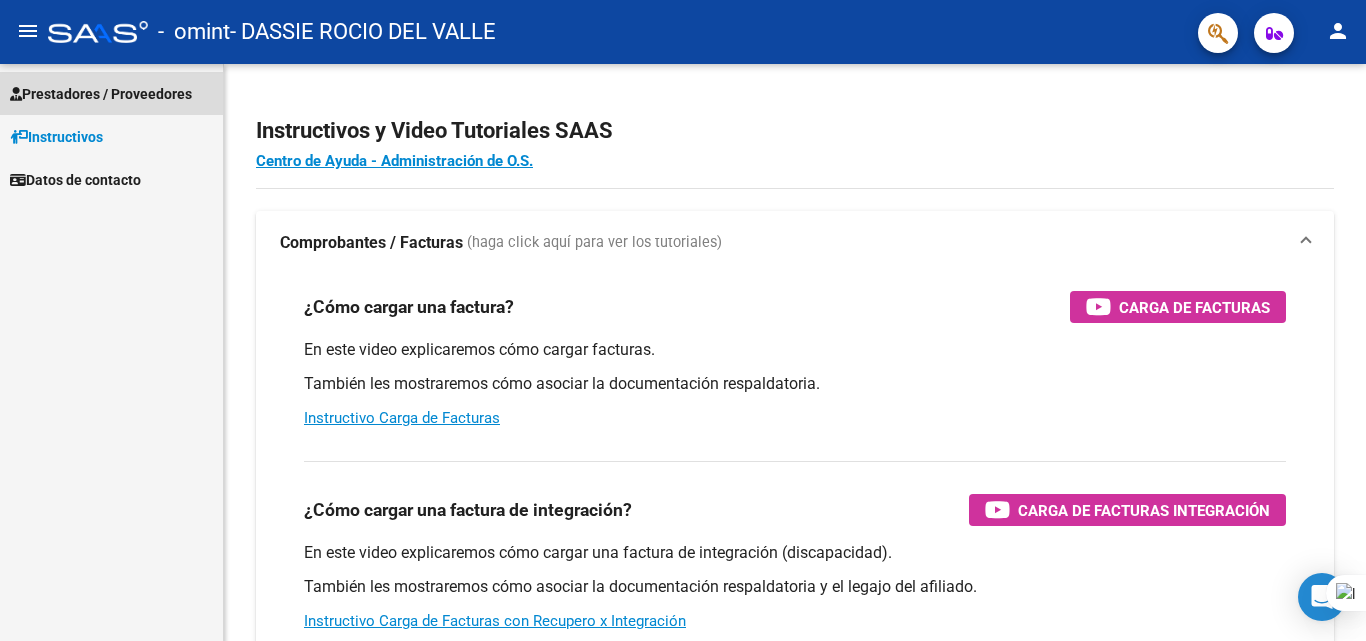 click on "Prestadores / Proveedores" at bounding box center (101, 94) 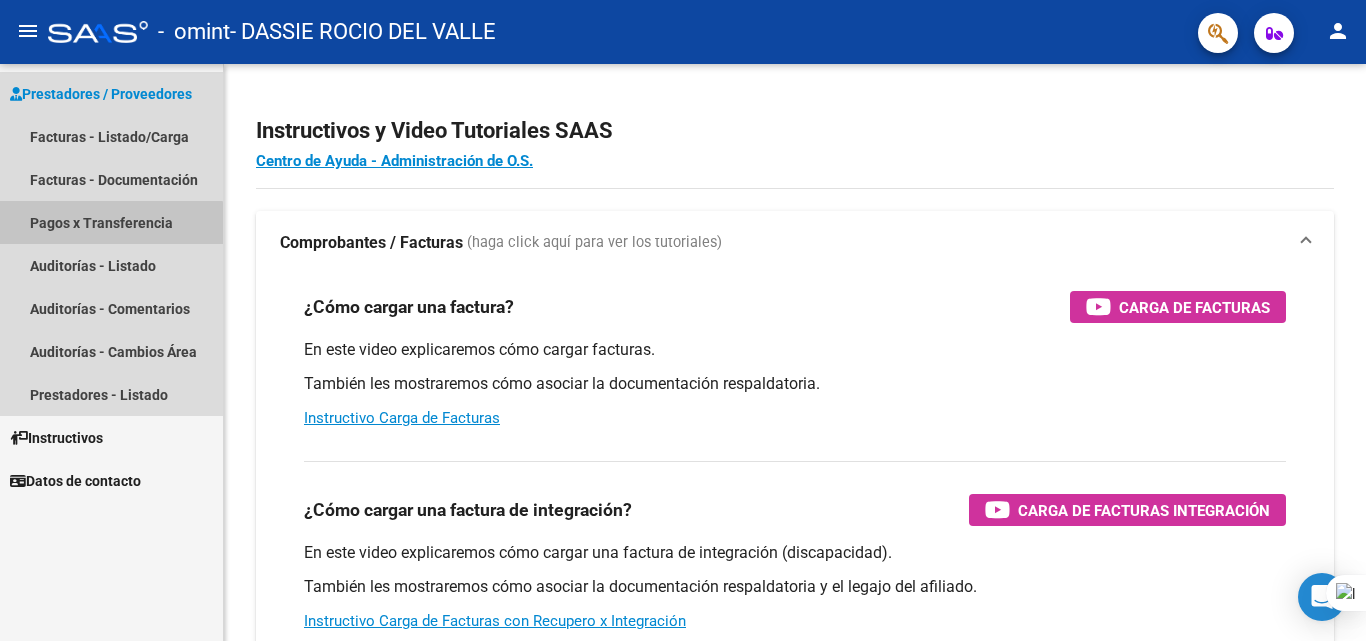 click on "Pagos x Transferencia" at bounding box center (111, 222) 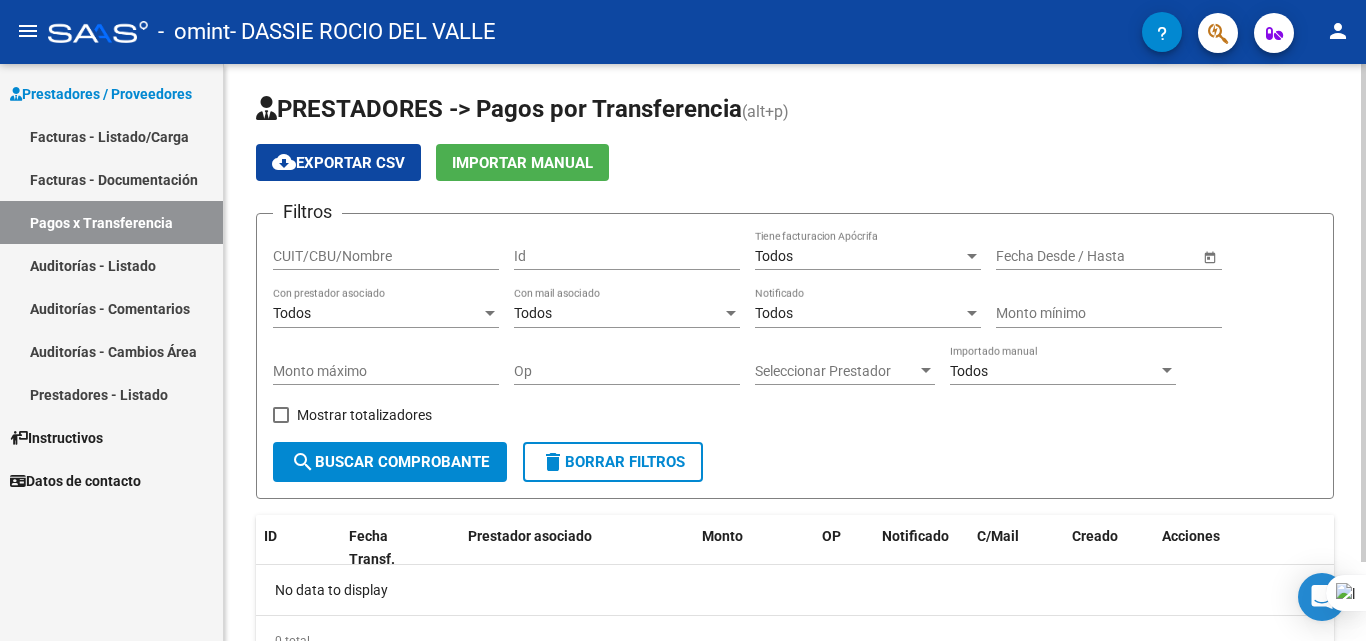 scroll, scrollTop: 0, scrollLeft: 0, axis: both 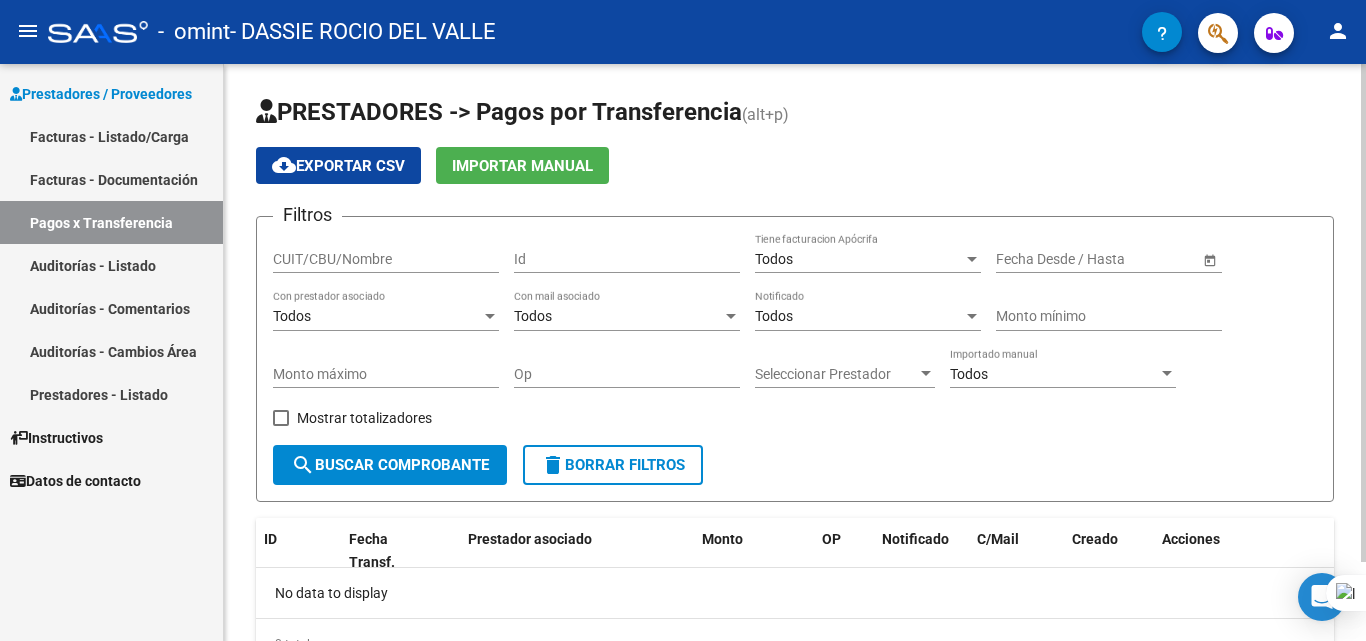 click on "PRESTADORES -> Pagos por Transferencia (alt+p) cloud_download  Exportar CSV   Importar Manual Filtros CUIT/CBU/Nombre Id Todos Tiene facturacion Apócrifa Start date – End date Fecha Desde / Hasta Todos Con prestador asociado Todos Con mail asociado Todos Notificado Monto mínimo Monto máximo Op Seleccionar Prestador Seleccionar Prestador Todos Importado manual    Mostrar totalizadores  search  Buscar Comprobante  delete  Borrar Filtros  ID Fecha Transf. Prestador asociado Monto OP Notificado C/Mail Creado Acciones No data to display  0 total   1" 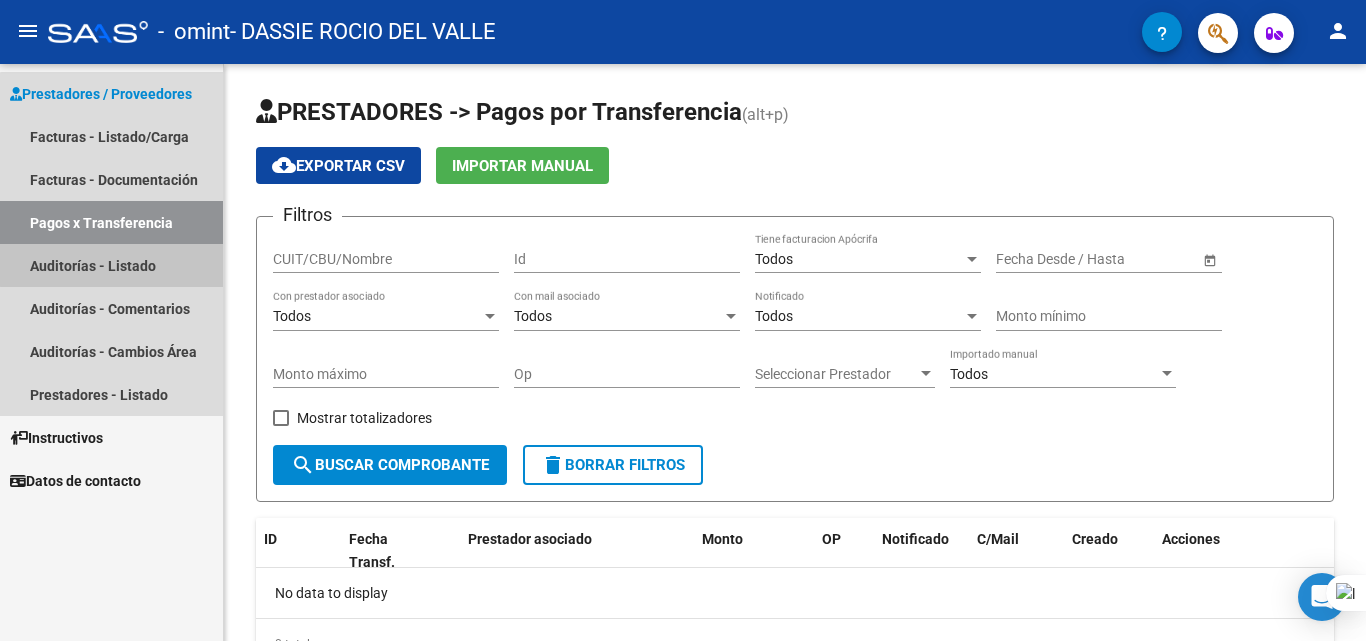 click on "Auditorías - Listado" at bounding box center [111, 265] 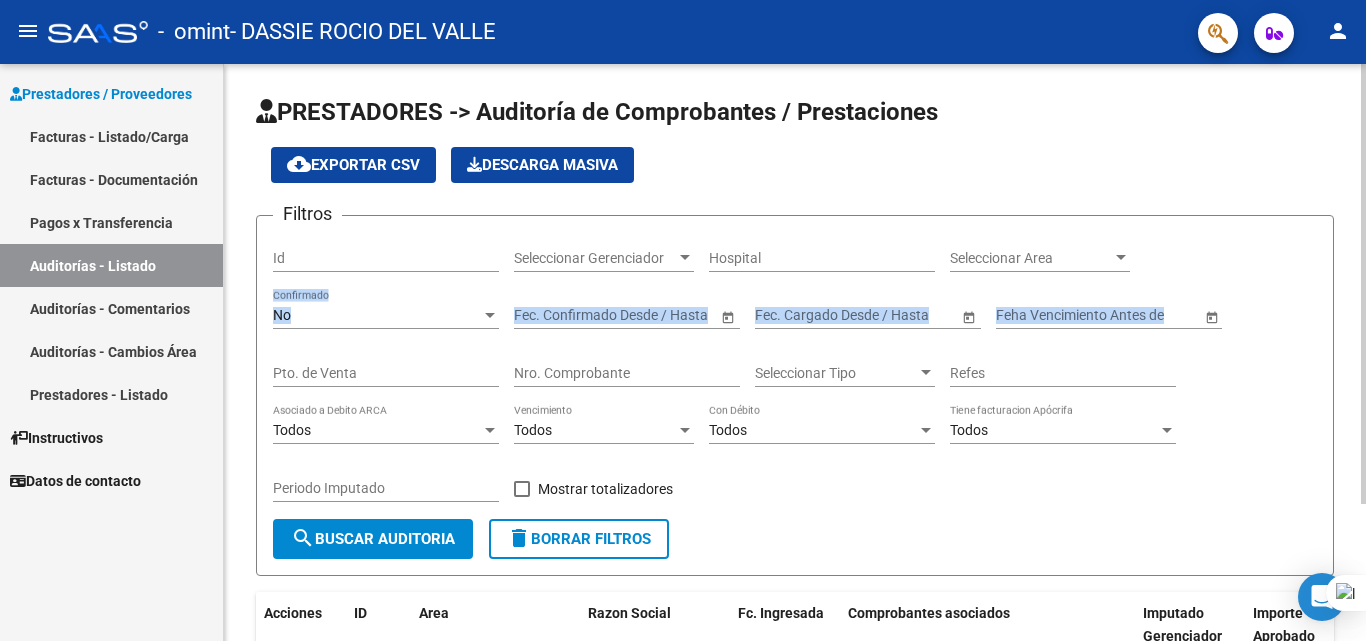 drag, startPoint x: 1360, startPoint y: 273, endPoint x: 1359, endPoint y: 328, distance: 55.00909 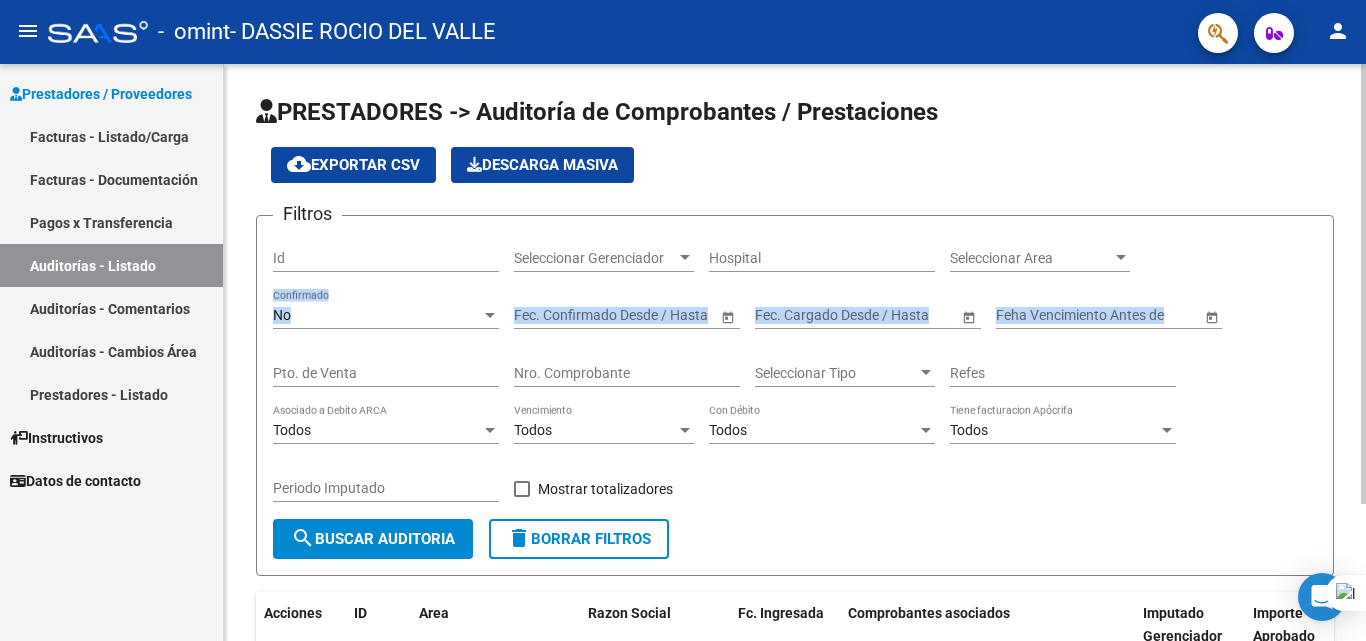 click on "PRESTADORES -> Auditoría de Comprobantes / Prestaciones cloud_download  Exportar CSV   Descarga Masiva
Filtros Id Seleccionar Gerenciador Seleccionar Gerenciador Hospital Seleccionar Area Seleccionar Area No Confirmado Start date – End date Fec. Confirmado Desde / Hasta Start date – End date Fec. Cargado Desde / Hasta Feha Vencimiento Antes de Pto. de Venta Nro. Comprobante Seleccionar Tipo Seleccionar Tipo Refes Todos Asociado a Debito ARCA Todos Vencimiento Todos Con Débito Todos Tiene facturacion Apócrifa Periodo Imputado    Mostrar totalizadores search  Buscar Auditoria  delete  Borrar Filtros  Acciones ID Area Razon Social Fc. Ingresada Comprobantes asociados Imputado Gerenciador Importe Aprobado Importe Debitado Importe Comprobantes Vencimiento FC Creado Usuario Confirmado Por Comentario Vencimiento Auditoría Auditoría externa creada Período Imputado Fecha Debitado x ARCA Monto Debitado x ARCA No data to display  0 total   1" 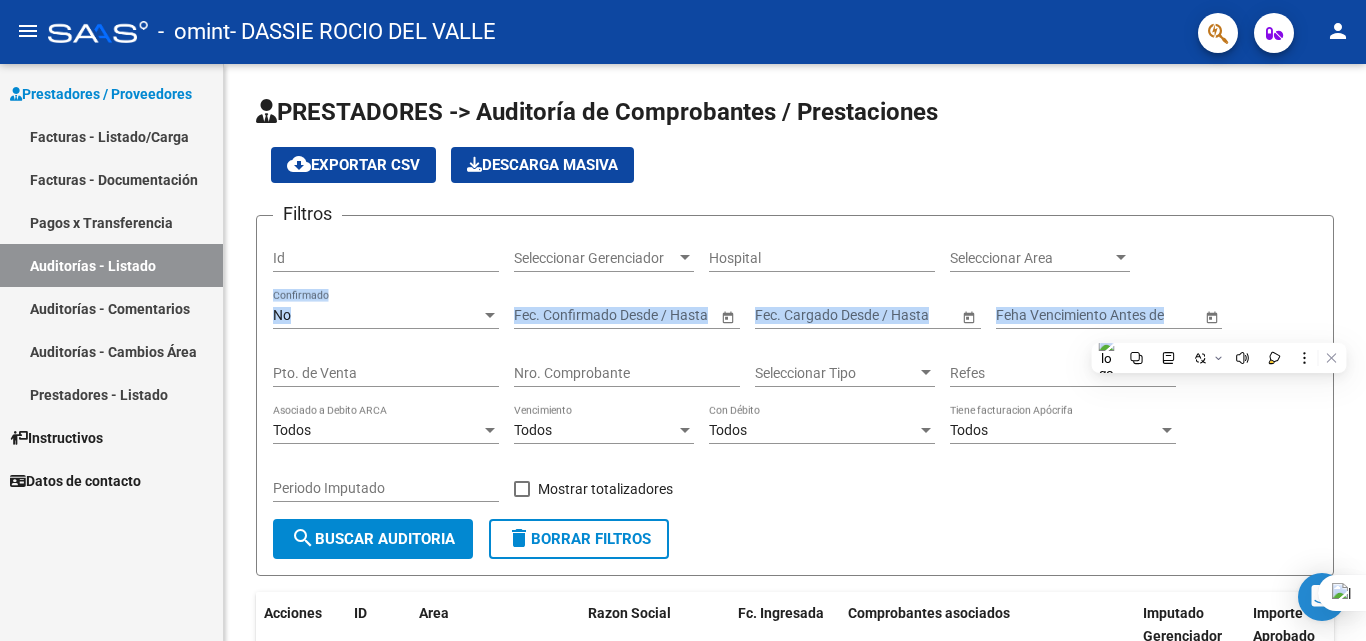 drag, startPoint x: 1365, startPoint y: 286, endPoint x: 1365, endPoint y: 390, distance: 104 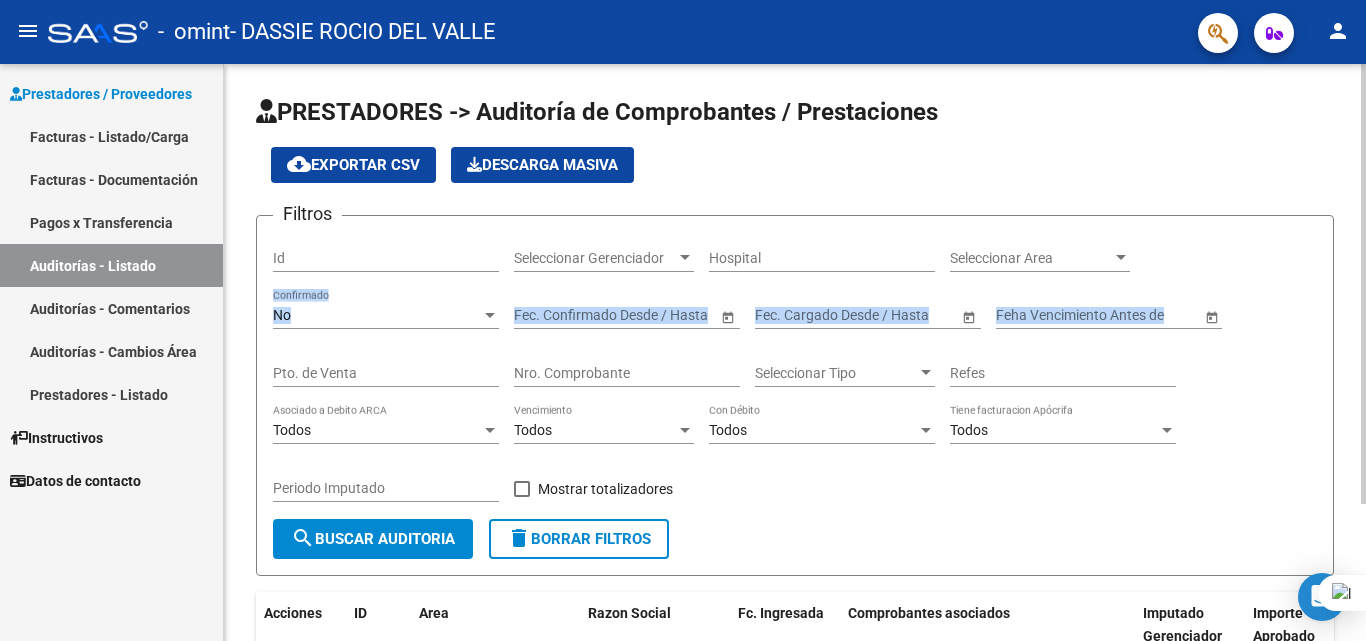 drag, startPoint x: 1365, startPoint y: 390, endPoint x: 1360, endPoint y: 553, distance: 163.07668 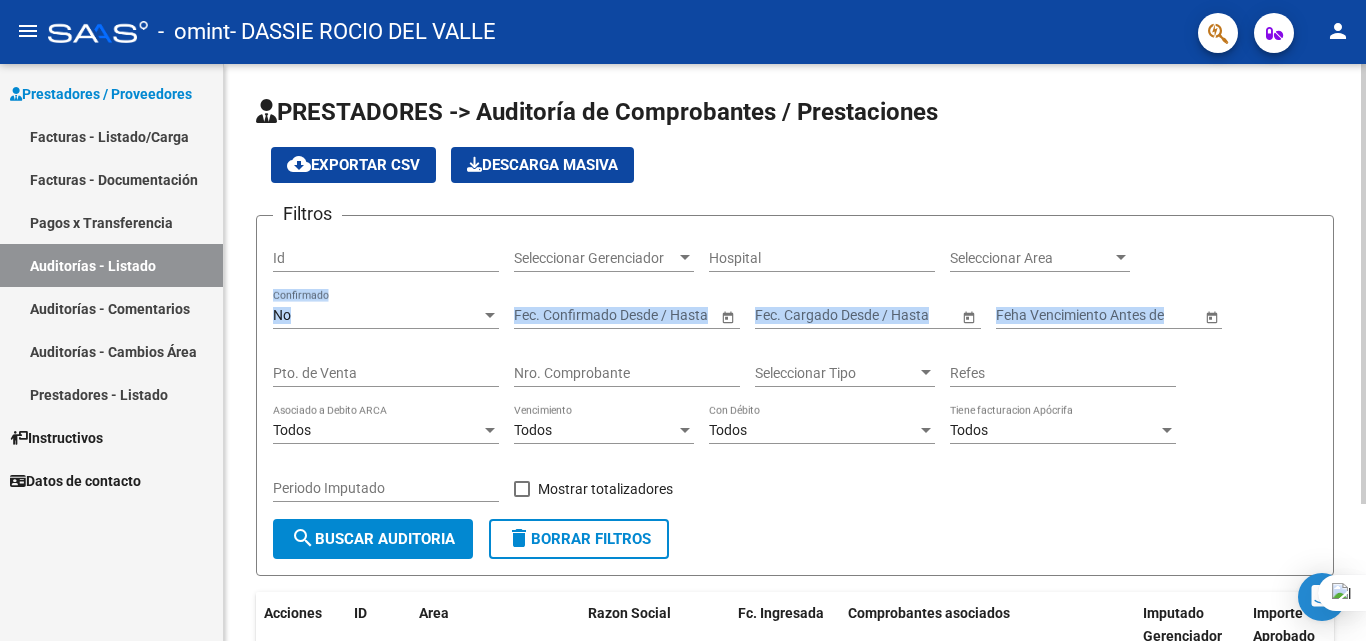 click on "menu - omint - DASSIE ROCIO DEL VALLE person Prestadores / Proveedores Facturas - Listado/Carga Facturas - Documentación Pagos x Transferencia Auditorías - Listado Auditorías - Comentarios Auditorías - Cambios Área Prestadores - Listado Instructivos Datos de contacto PRESTADORES -> Auditoría de Comprobantes / Prestaciones cloud_download Exportar CSV Descarga Masiva Filtros Id Seleccionar Gerenciador Seleccionar Gerenciador Hospital Seleccionar Area Seleccionar Area No Confirmado Start date – End date Fec. Confirmado Desde / Hasta Start date – End date Fec. Cargado Desde / Hasta Feha Vencimiento Antes de Pto. de Venta Nro. Comprobante Seleccionar Tipo Seleccionar Tipo Refes Todos Asociado a Debito ARCA Todos Vencimiento Todos Con Débito Todos Tiene facturacion Apócrifa Periodo Imputado Mostrar totalizadores search Buscar Auditoria delete Borrar Filtros Acciones ID Area Razon Social Fc. Ingresada Comprobantes asociados Imputado Gerenciador Importe Aprobado 1" at bounding box center [683, 320] 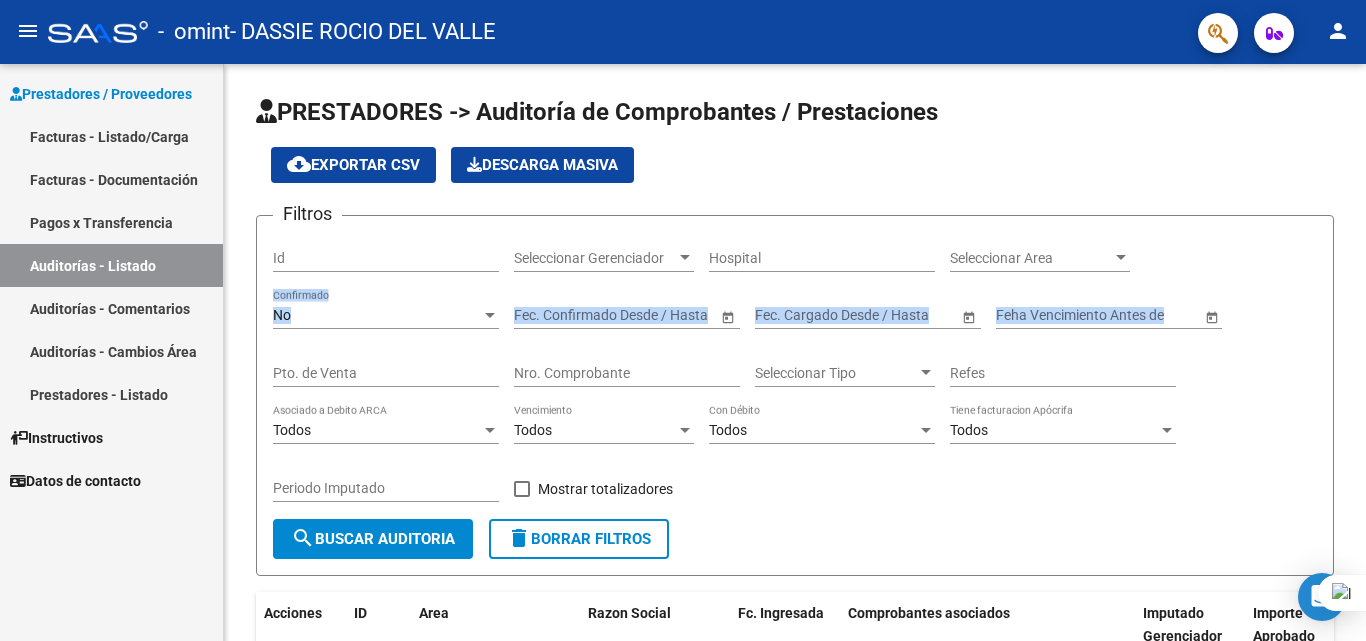drag, startPoint x: 1360, startPoint y: 515, endPoint x: 1365, endPoint y: 449, distance: 66.189125 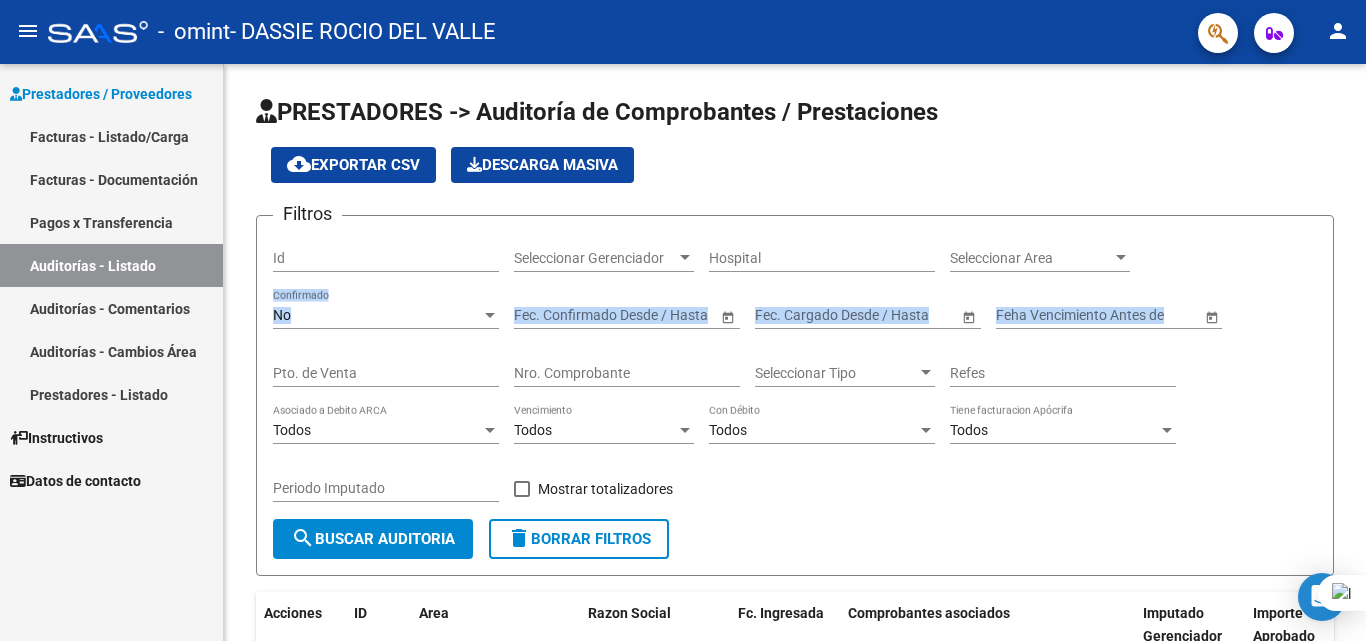 click on "menu - omint - DASSIE ROCIO DEL VALLE person Prestadores / Proveedores Facturas - Listado/Carga Facturas - Documentación Pagos x Transferencia Auditorías - Listado Auditorías - Comentarios Auditorías - Cambios Área Prestadores - Listado Instructivos Datos de contacto PRESTADORES -> Auditoría de Comprobantes / Prestaciones cloud_download Exportar CSV Descarga Masiva Filtros Id Seleccionar Gerenciador Seleccionar Gerenciador Hospital Seleccionar Area Seleccionar Area No Confirmado Start date – End date Fec. Confirmado Desde / Hasta Start date – End date Fec. Cargado Desde / Hasta Feha Vencimiento Antes de Pto. de Venta Nro. Comprobante Seleccionar Tipo Seleccionar Tipo Refes Todos Asociado a Debito ARCA Todos Vencimiento Todos Con Débito Todos Tiene facturacion Apócrifa Periodo Imputado Mostrar totalizadores search Buscar Auditoria delete Borrar Filtros Acciones ID Area Razon Social Fc. Ingresada Comprobantes asociados Imputado Gerenciador Importe Aprobado 1" at bounding box center (683, 320) 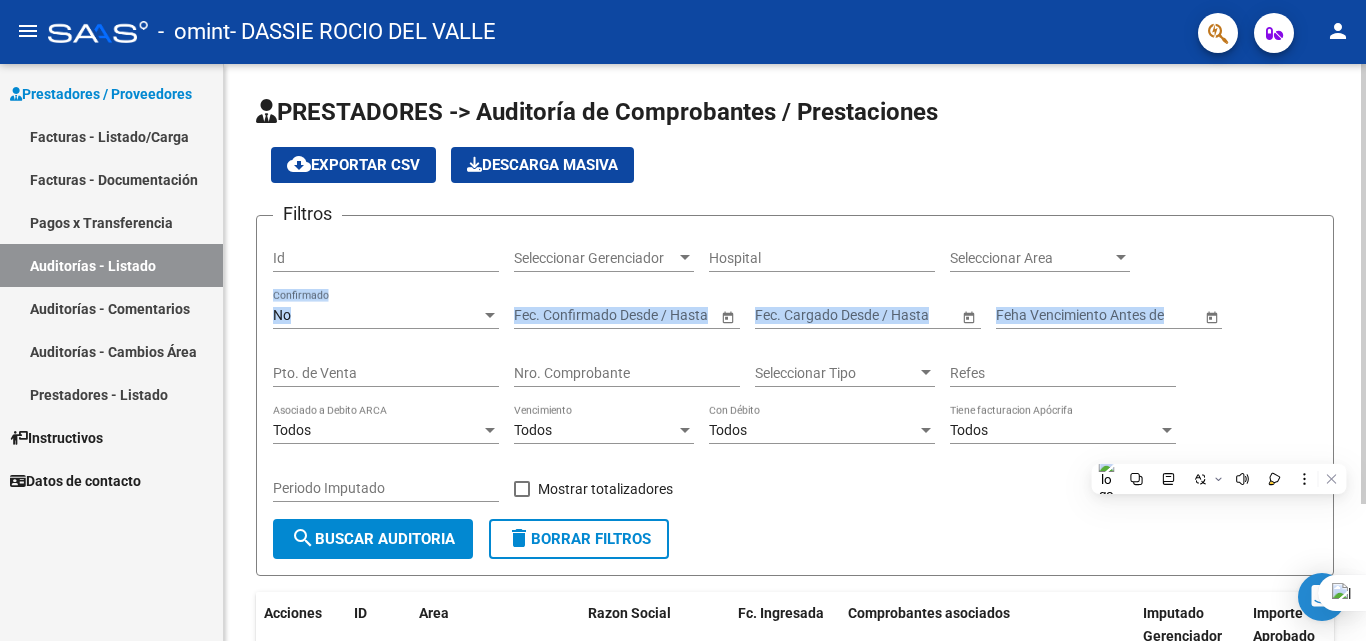 drag, startPoint x: 1365, startPoint y: 460, endPoint x: 1359, endPoint y: 529, distance: 69.260376 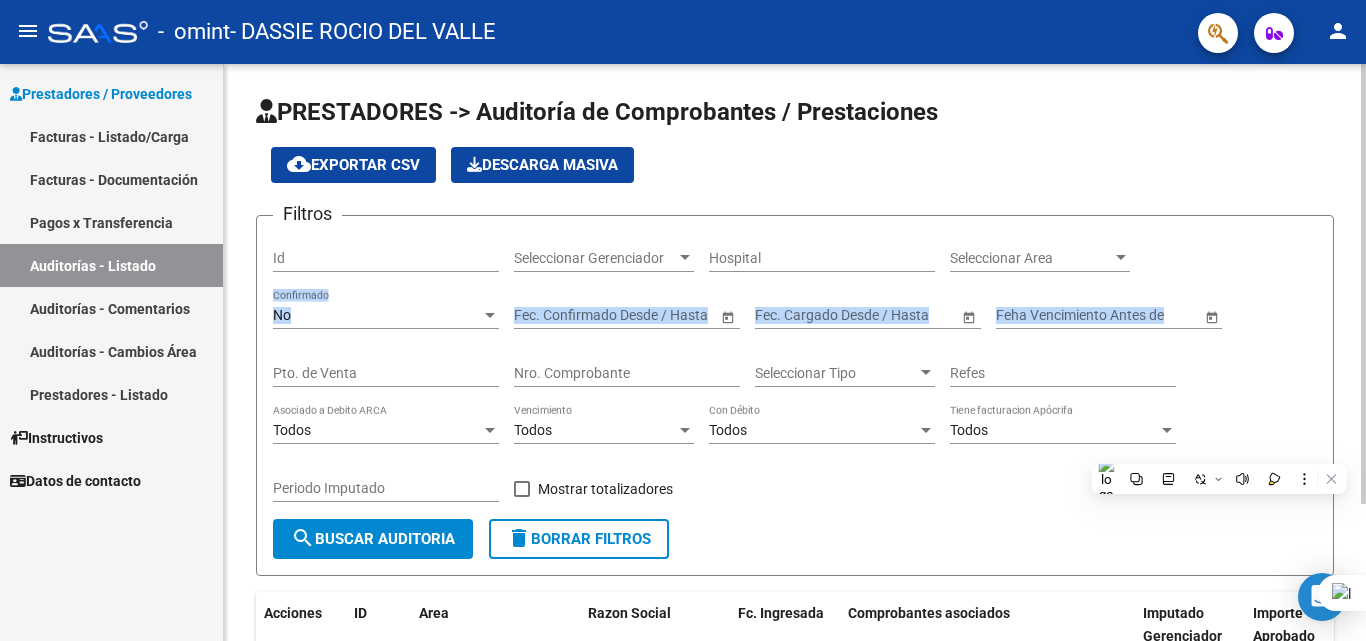 click on "menu - omint - DASSIE ROCIO DEL VALLE person Prestadores / Proveedores Facturas - Listado/Carga Facturas - Documentación Pagos x Transferencia Auditorías - Listado Auditorías - Comentarios Auditorías - Cambios Área Prestadores - Listado Instructivos Datos de contacto PRESTADORES -> Auditoría de Comprobantes / Prestaciones cloud_download Exportar CSV Descarga Masiva Filtros Id Seleccionar Gerenciador Seleccionar Gerenciador Hospital Seleccionar Area Seleccionar Area No Confirmado Start date – End date Fec. Confirmado Desde / Hasta Start date – End date Fec. Cargado Desde / Hasta Feha Vencimiento Antes de Pto. de Venta Nro. Comprobante Seleccionar Tipo Seleccionar Tipo Refes Todos Asociado a Debito ARCA Todos Vencimiento Todos Con Débito Todos Tiene facturacion Apócrifa Periodo Imputado Mostrar totalizadores search Buscar Auditoria delete Borrar Filtros Acciones ID Area Razon Social Fc. Ingresada Comprobantes asociados Imputado Gerenciador Importe Aprobado 1" at bounding box center [683, 320] 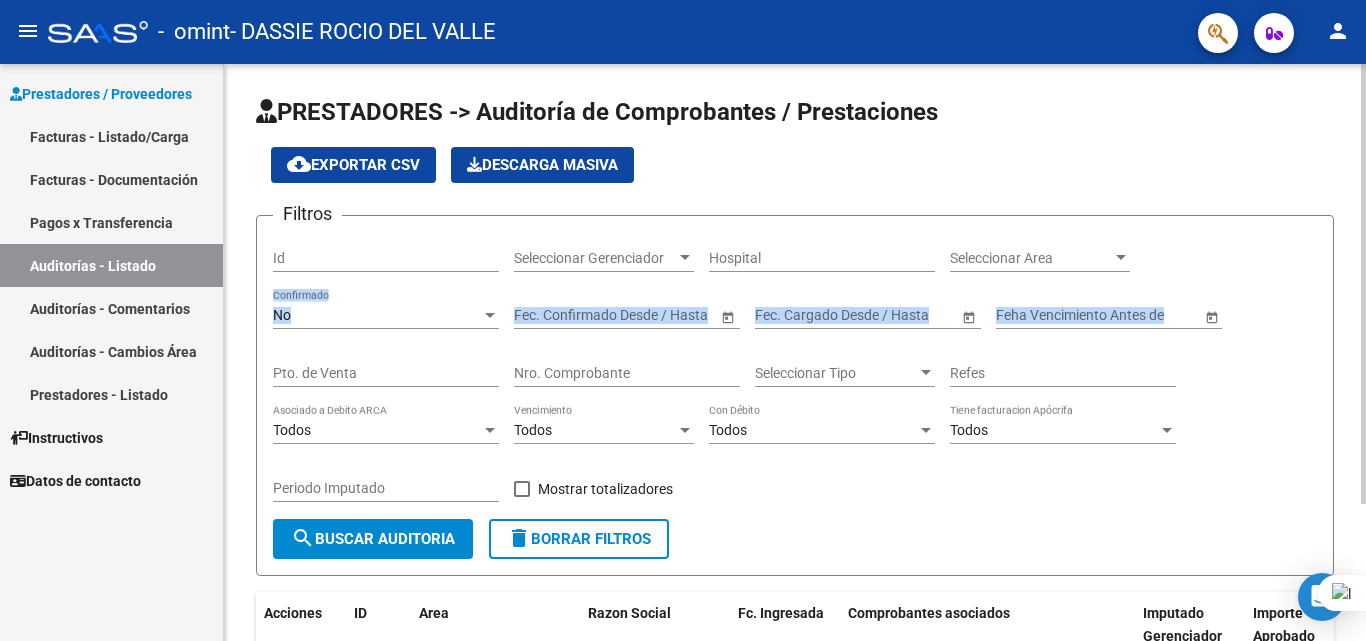 click on "PRESTADORES -> Auditoría de Comprobantes / Prestaciones cloud_download  Exportar CSV   Descarga Masiva
Filtros Id Seleccionar Gerenciador Seleccionar Gerenciador Hospital Seleccionar Area Seleccionar Area No Confirmado Start date – End date Fec. Confirmado Desde / Hasta Start date – End date Fec. Cargado Desde / Hasta Feha Vencimiento Antes de Pto. de Venta Nro. Comprobante Seleccionar Tipo Seleccionar Tipo Refes Todos Asociado a Debito ARCA Todos Vencimiento Todos Con Débito Todos Tiene facturacion Apócrifa Periodo Imputado    Mostrar totalizadores search  Buscar Auditoria  delete  Borrar Filtros  Acciones ID Area Razon Social Fc. Ingresada Comprobantes asociados Imputado Gerenciador Importe Aprobado Importe Debitado Importe Comprobantes Vencimiento FC Creado Usuario Confirmado Por Comentario Vencimiento Auditoría Auditoría externa creada Período Imputado Fecha Debitado x ARCA Monto Debitado x ARCA No data to display  0 total   1" 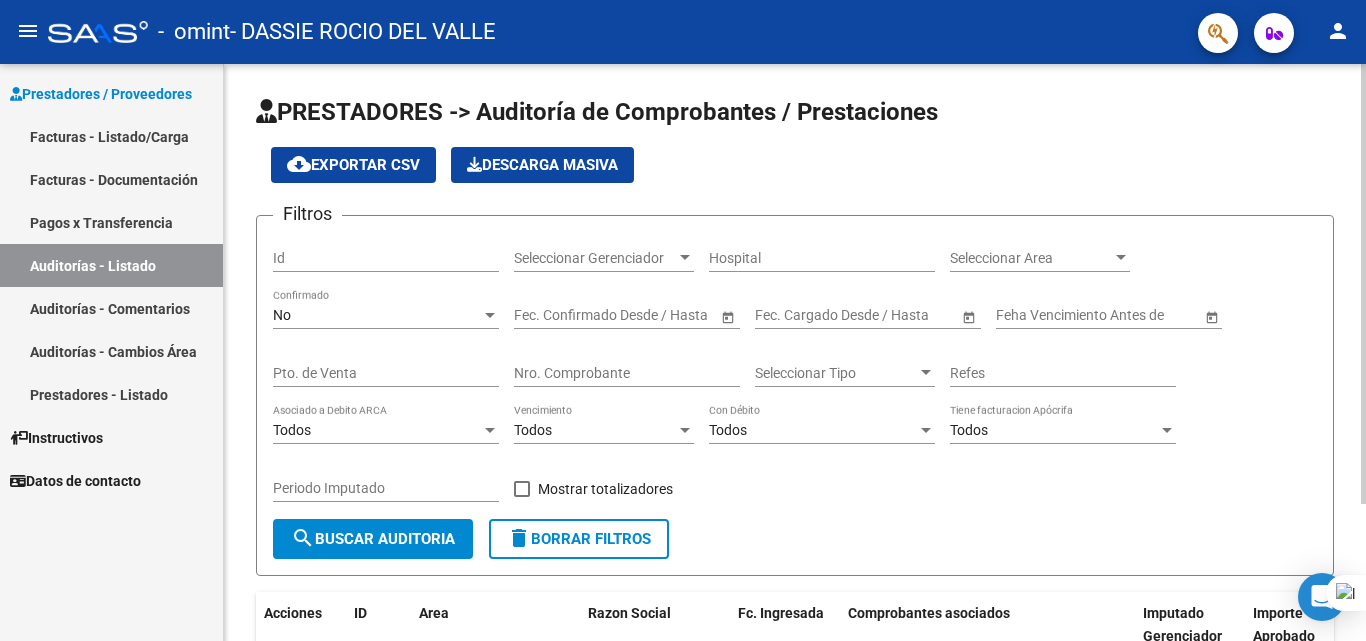 click on "PRESTADORES -> Auditoría de Comprobantes / Prestaciones cloud_download  Exportar CSV   Descarga Masiva
Filtros Id Seleccionar Gerenciador Seleccionar Gerenciador Hospital Seleccionar Area Seleccionar Area No Confirmado Start date – End date Fec. Confirmado Desde / Hasta Start date – End date Fec. Cargado Desde / Hasta Feha Vencimiento Antes de Pto. de Venta Nro. Comprobante Seleccionar Tipo Seleccionar Tipo Refes Todos Asociado a Debito ARCA Todos Vencimiento Todos Con Débito Todos Tiene facturacion Apócrifa Periodo Imputado    Mostrar totalizadores search  Buscar Auditoria  delete  Borrar Filtros  Acciones ID Area Razon Social Fc. Ingresada Comprobantes asociados Imputado Gerenciador Importe Aprobado Importe Debitado Importe Comprobantes Vencimiento FC Creado Usuario Confirmado Por Comentario Vencimiento Auditoría Auditoría externa creada Período Imputado Fecha Debitado x ARCA Monto Debitado x ARCA No data to display  0 total   1" 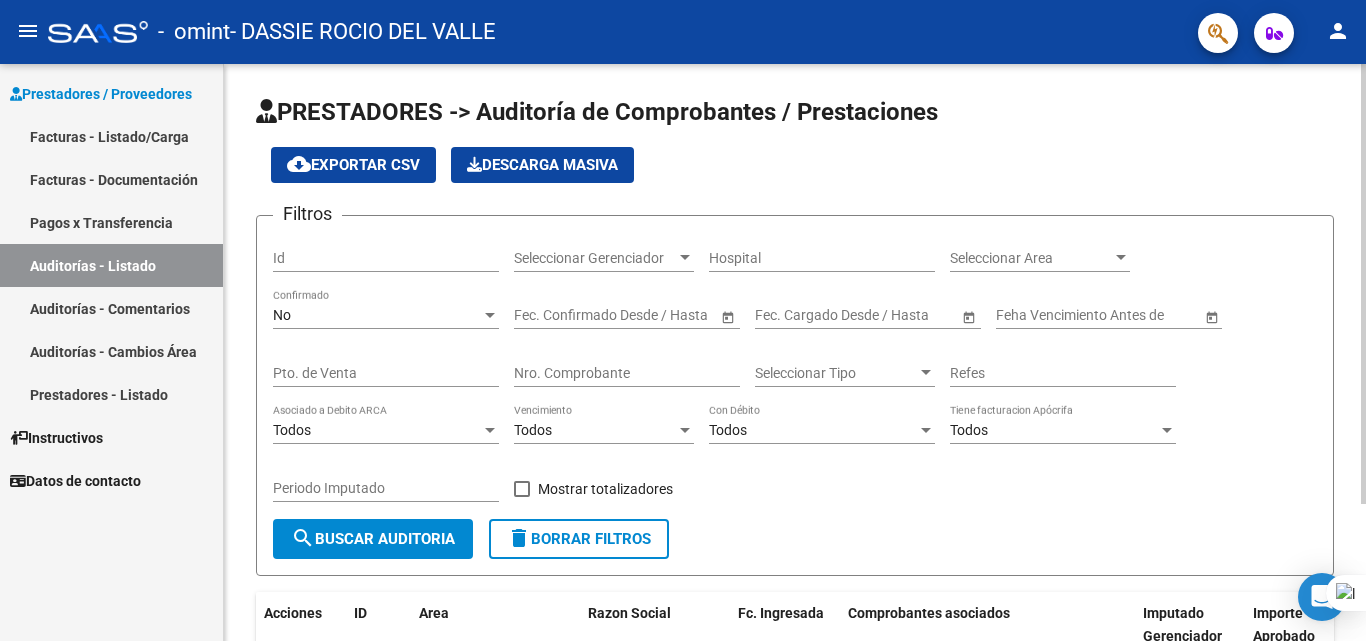 drag, startPoint x: 1365, startPoint y: 493, endPoint x: 1360, endPoint y: 548, distance: 55.226807 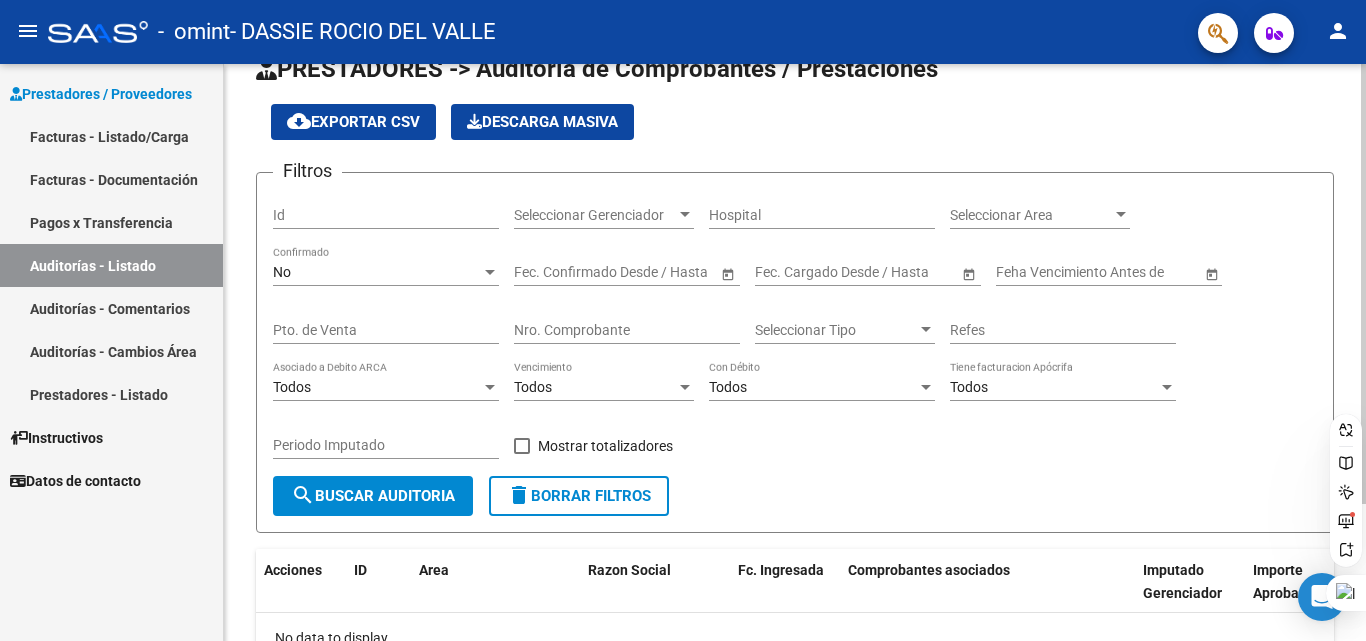 scroll, scrollTop: 0, scrollLeft: 0, axis: both 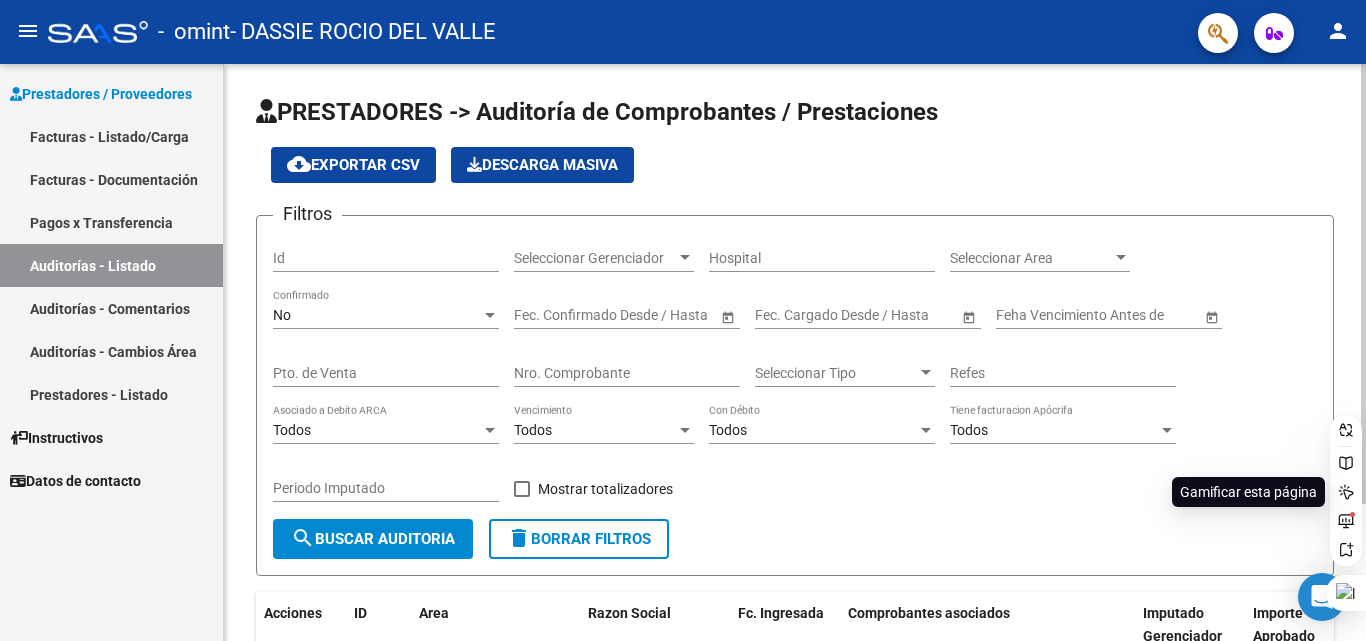 click on "menu - omint - DASSIE ROCIO DEL VALLE person Prestadores / Proveedores Facturas - Listado/Carga Facturas - Documentación Pagos x Transferencia Auditorías - Listado Auditorías - Comentarios Auditorías - Cambios Área Prestadores - Listado Instructivos Datos de contacto PRESTADORES -> Auditoría de Comprobantes / Prestaciones cloud_download Exportar CSV Descarga Masiva Filtros Id Seleccionar Gerenciador Seleccionar Gerenciador Hospital Seleccionar Area Seleccionar Area No Confirmado Start date – End date Fec. Confirmado Desde / Hasta Start date – End date Fec. Cargado Desde / Hasta Feha Vencimiento Antes de Pto. de Venta Nro. Comprobante Seleccionar Tipo Seleccionar Tipo Refes Todos Asociado a Debito ARCA Todos Vencimiento Todos Con Débito Todos Tiene facturacion Apócrifa Periodo Imputado Mostrar totalizadores search Buscar Auditoria delete Borrar Filtros Acciones ID Area Razon Social Fc. Ingresada Comprobantes asociados Imputado Gerenciador Importe Aprobado 1" at bounding box center [683, 320] 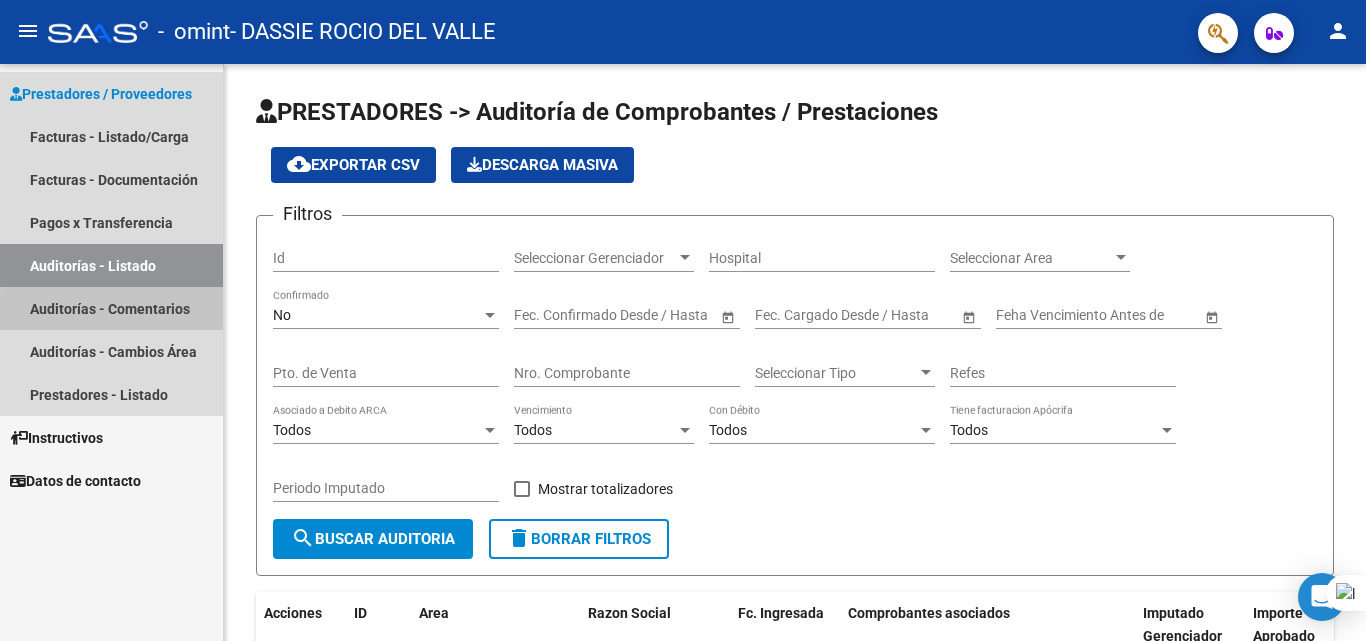 click on "Auditorías - Comentarios" at bounding box center [111, 308] 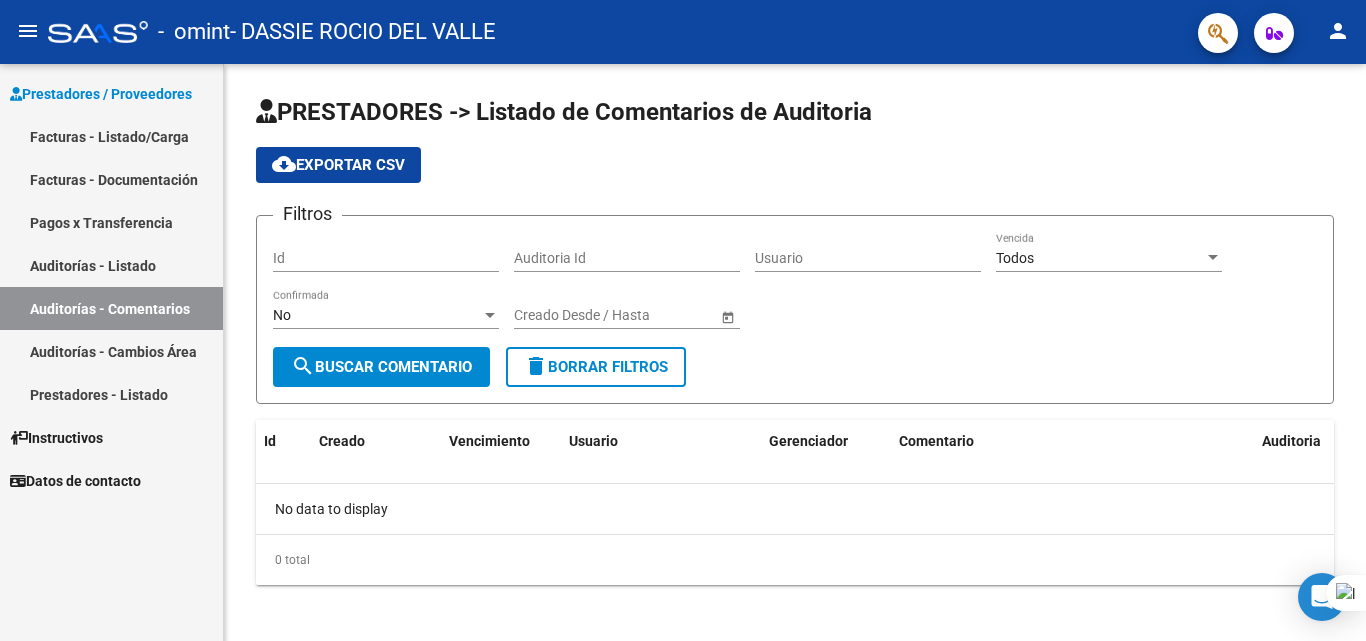 click on "Facturas - Documentación" at bounding box center [111, 179] 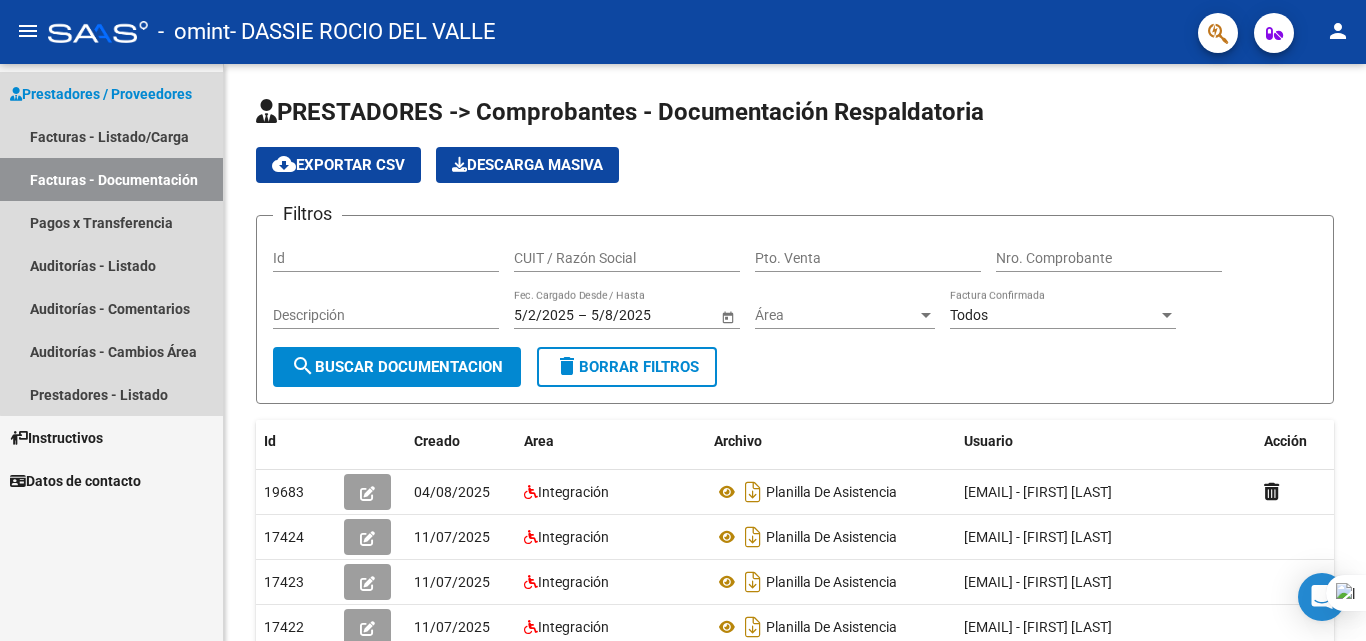click on "Prestadores / Proveedores" at bounding box center (101, 94) 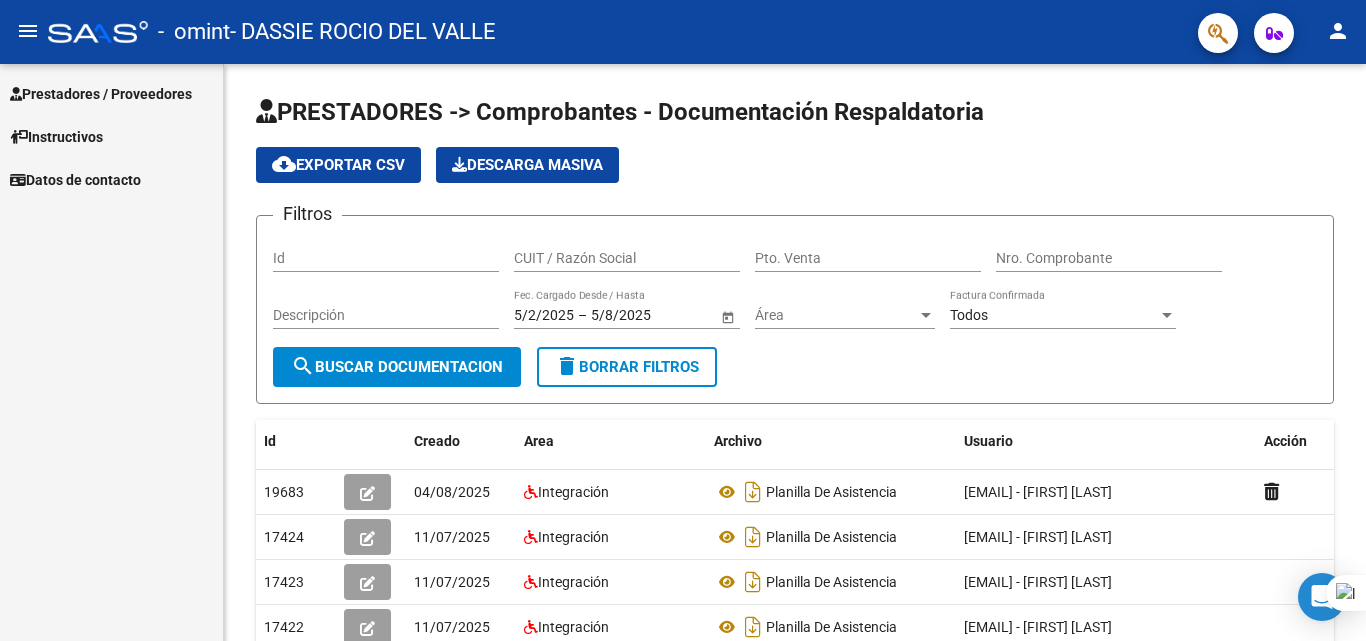 click on "menu" 